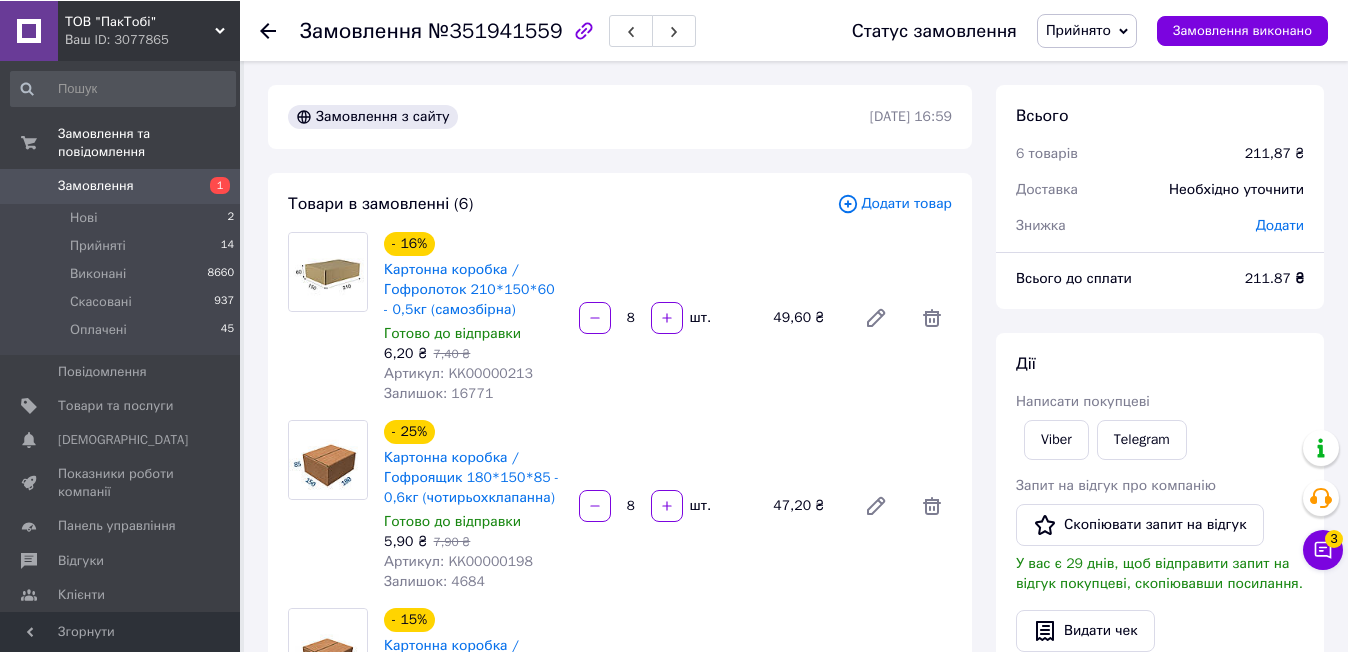 scroll, scrollTop: 0, scrollLeft: 0, axis: both 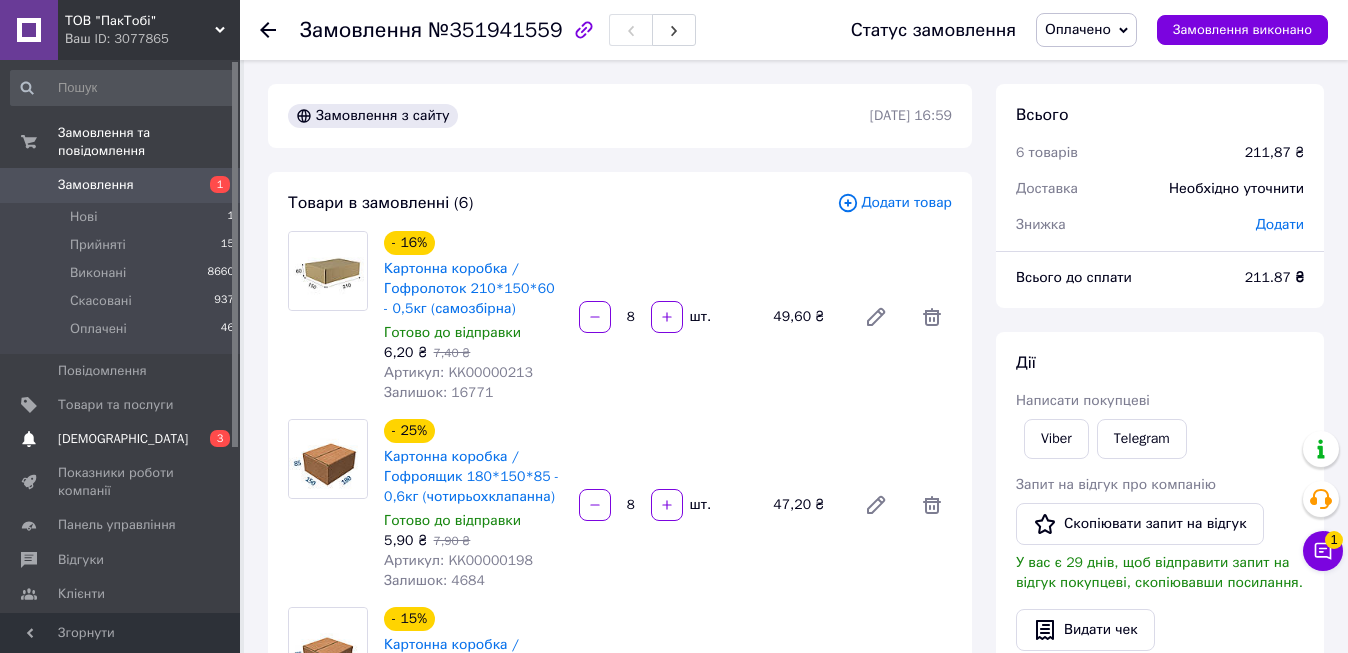 click on "[DEMOGRAPHIC_DATA]" at bounding box center [123, 439] 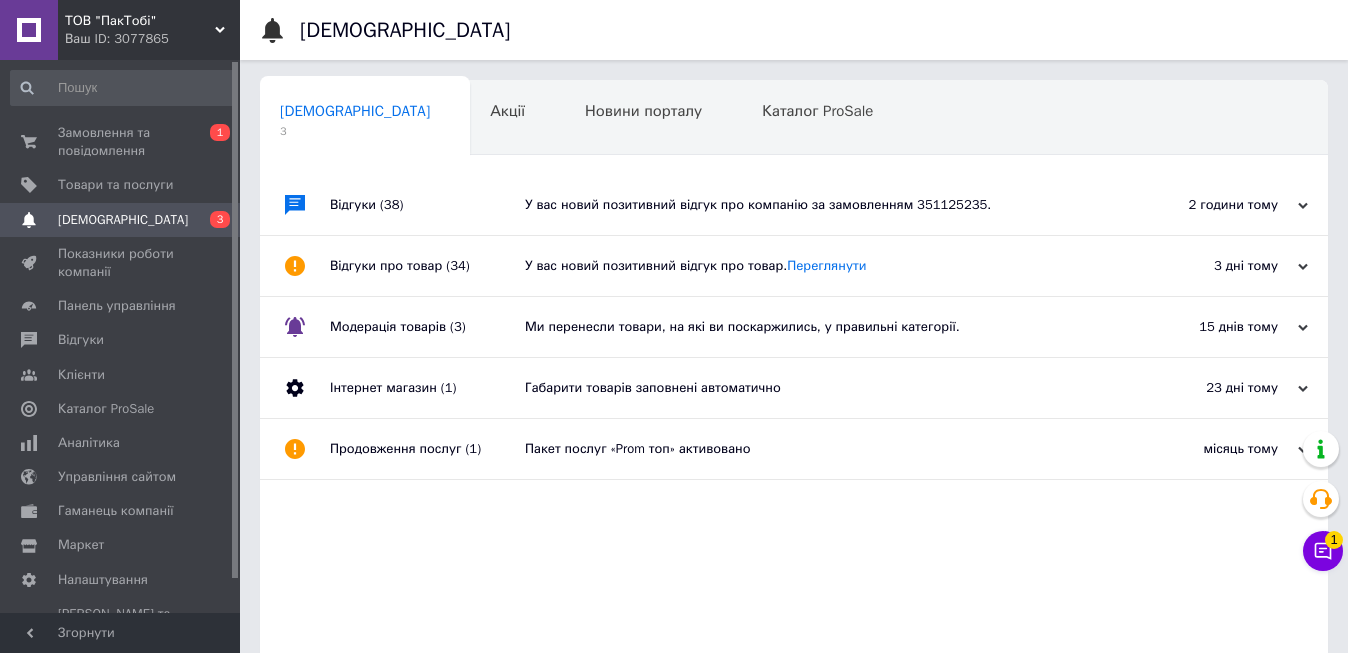 click on "У вас новий позитивний відгук про компанію за замовленням 351125235." at bounding box center (816, 205) 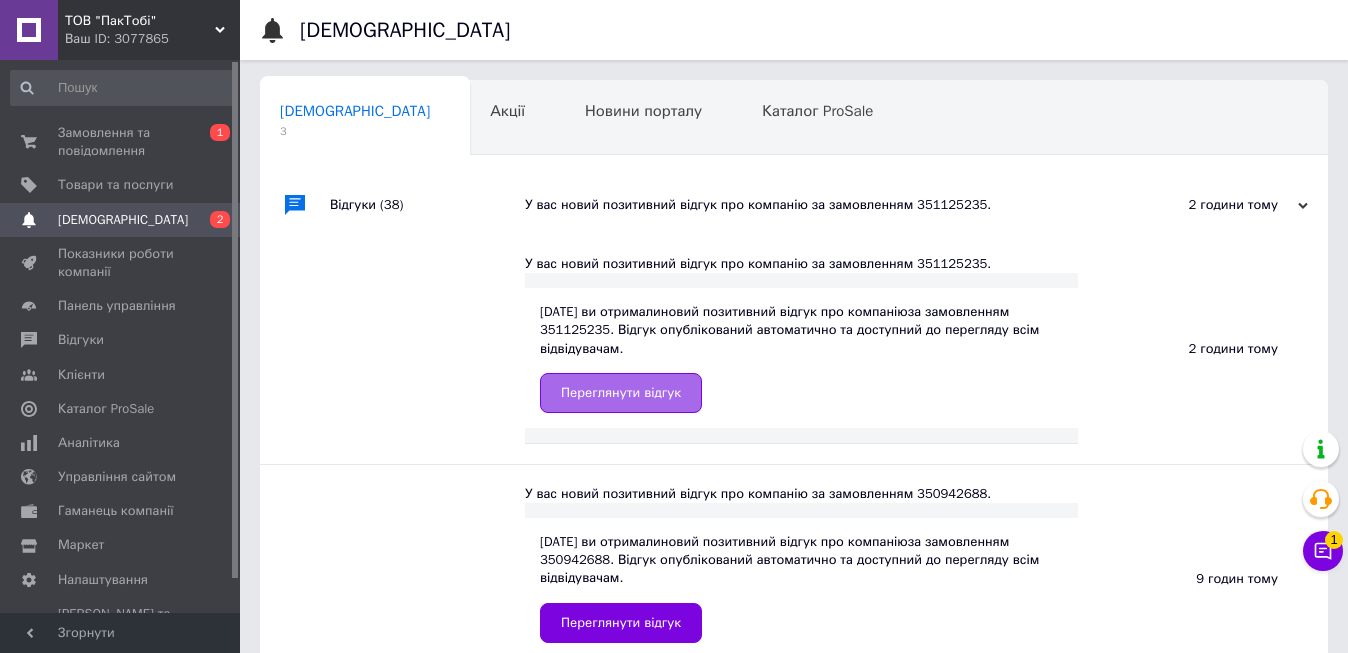click on "Переглянути відгук" at bounding box center [621, 393] 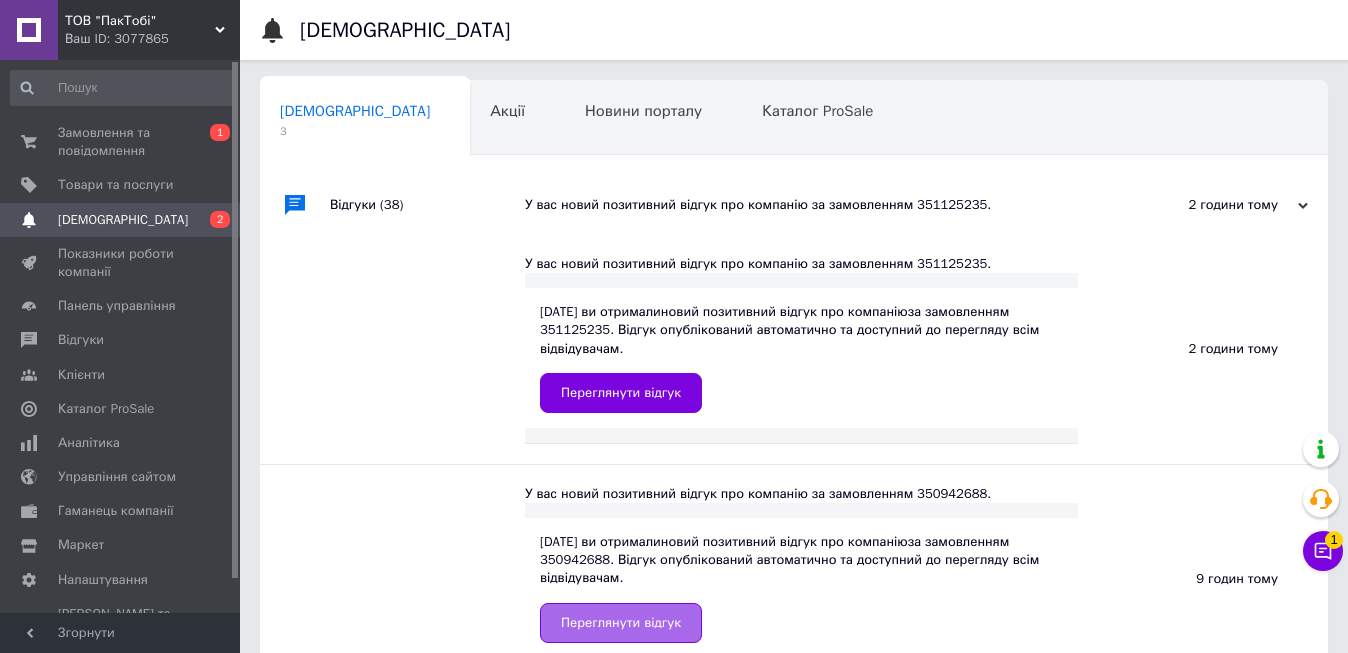 click on "Переглянути відгук" at bounding box center [621, 623] 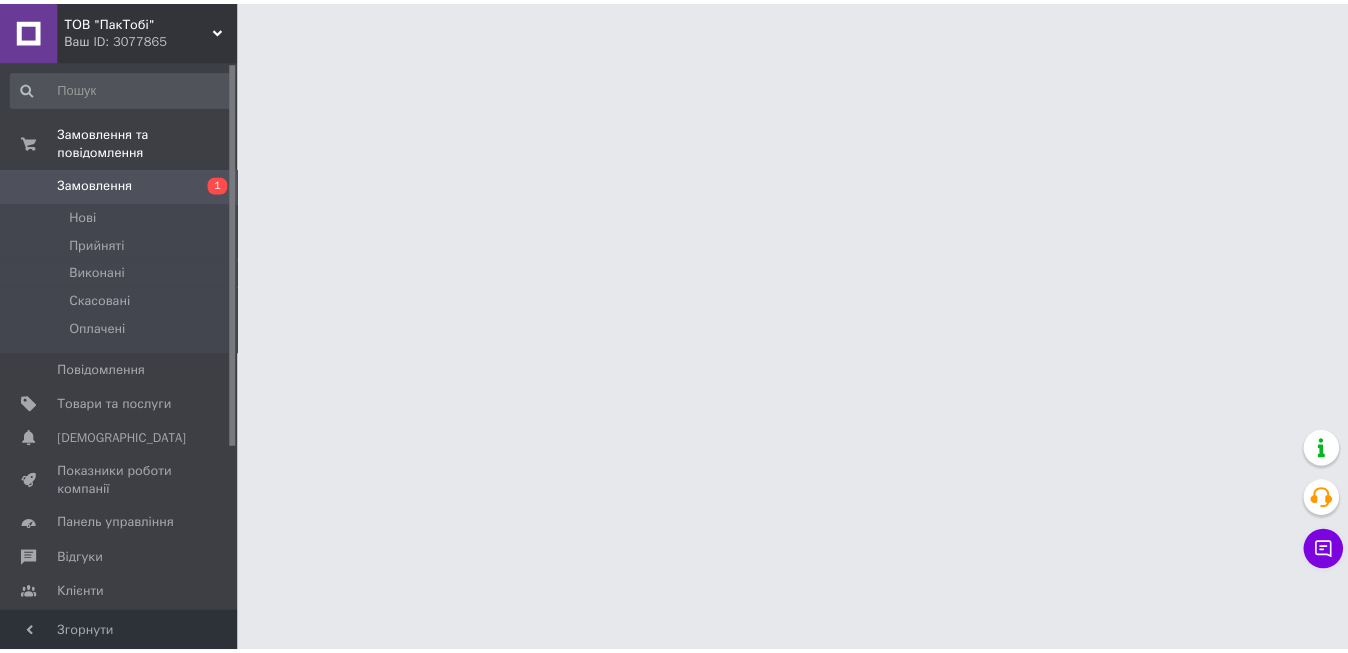 scroll, scrollTop: 0, scrollLeft: 0, axis: both 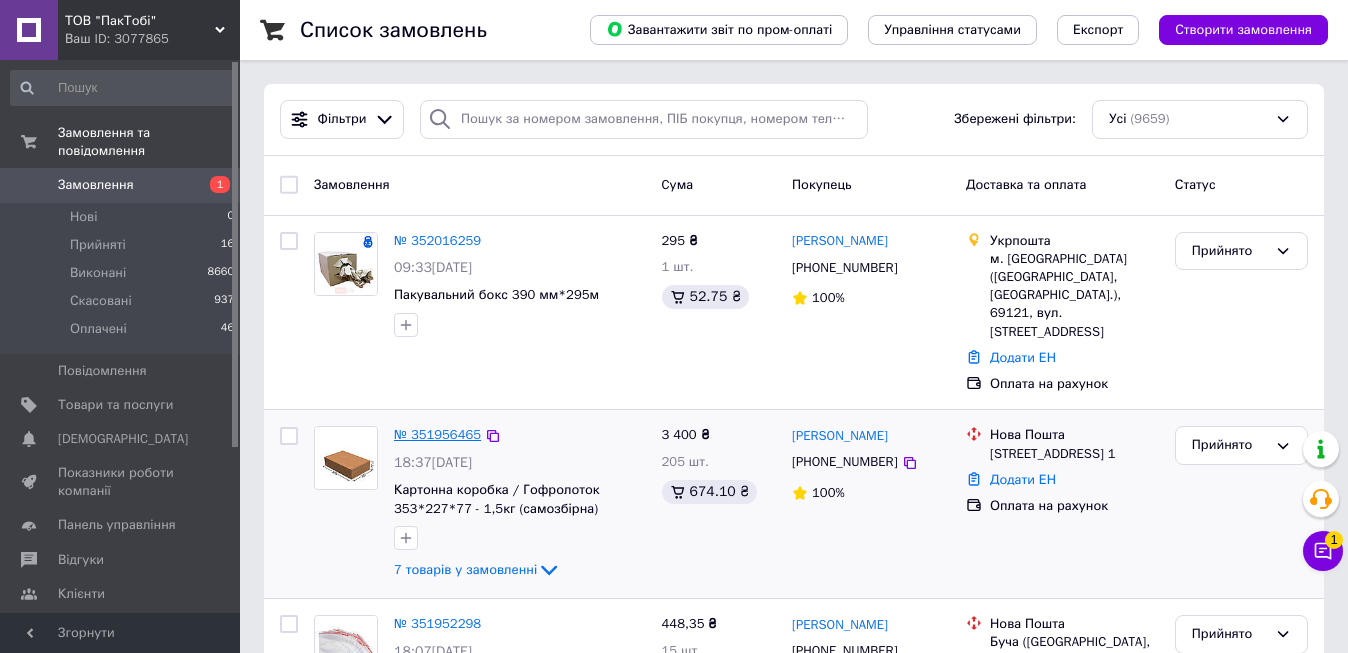 click on "№ 351956465" at bounding box center (437, 434) 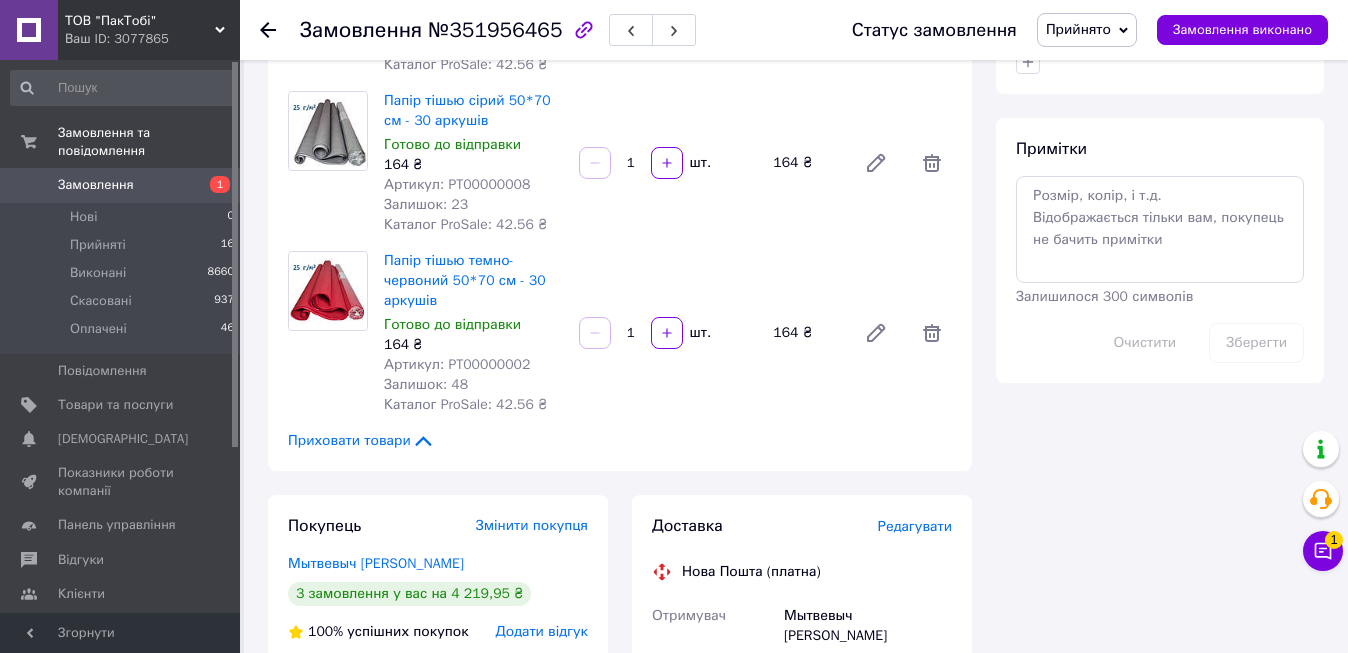 scroll, scrollTop: 1200, scrollLeft: 0, axis: vertical 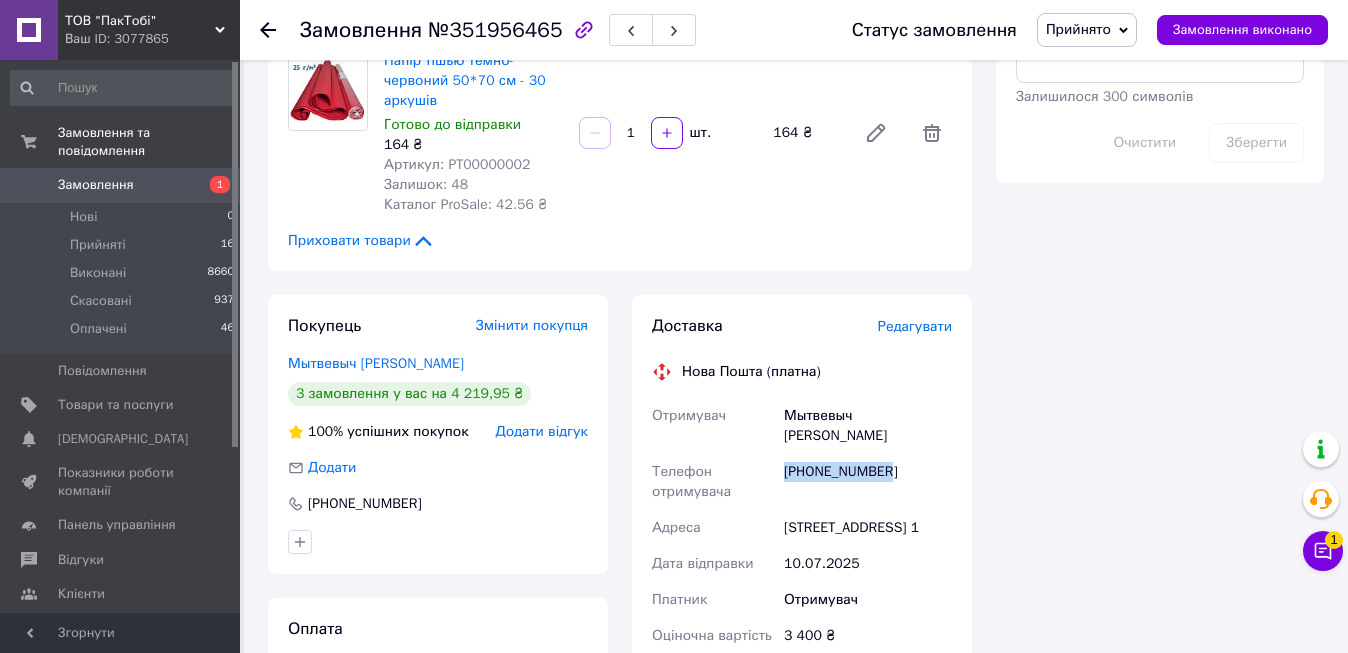 drag, startPoint x: 882, startPoint y: 431, endPoint x: 787, endPoint y: 431, distance: 95 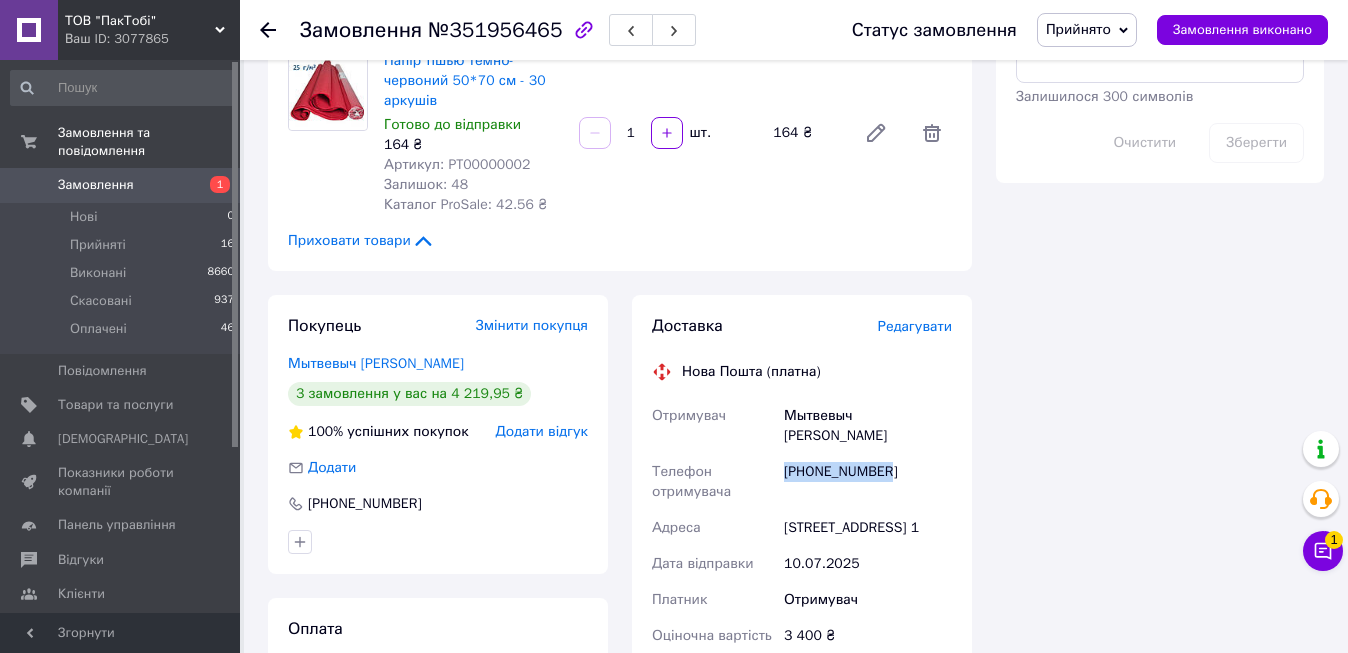 click on "[PHONE_NUMBER]" at bounding box center [868, 482] 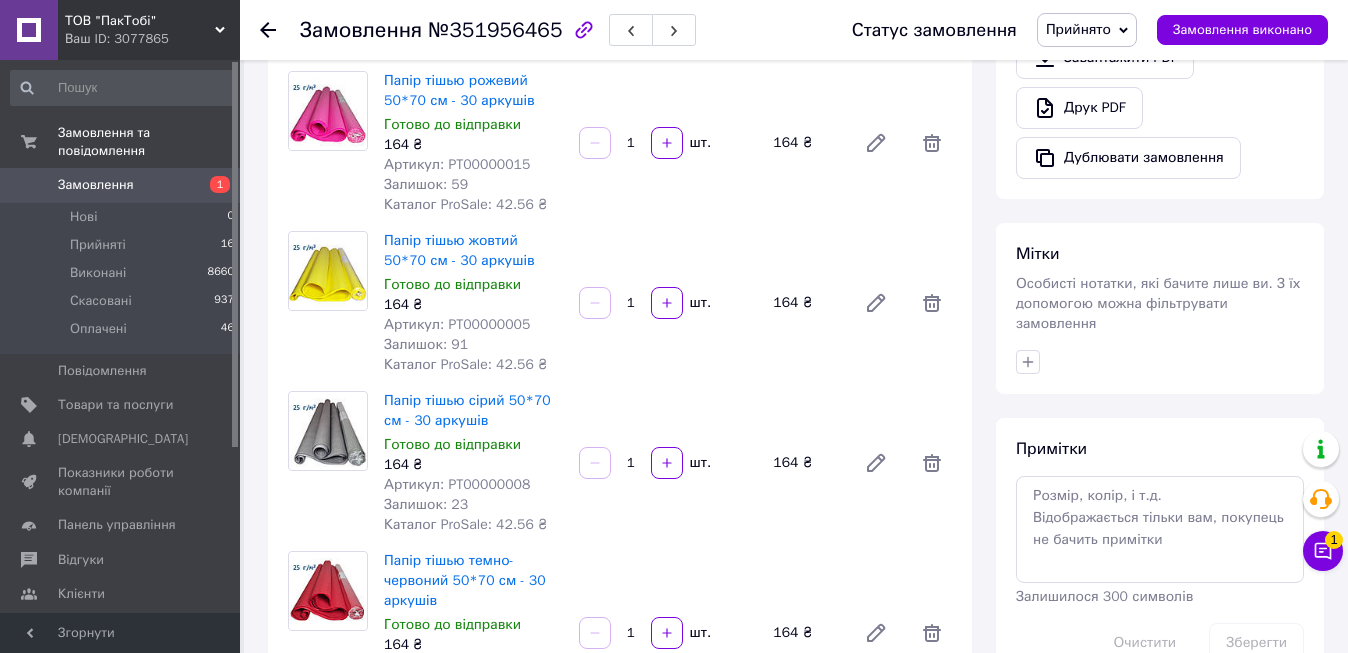 scroll, scrollTop: 800, scrollLeft: 0, axis: vertical 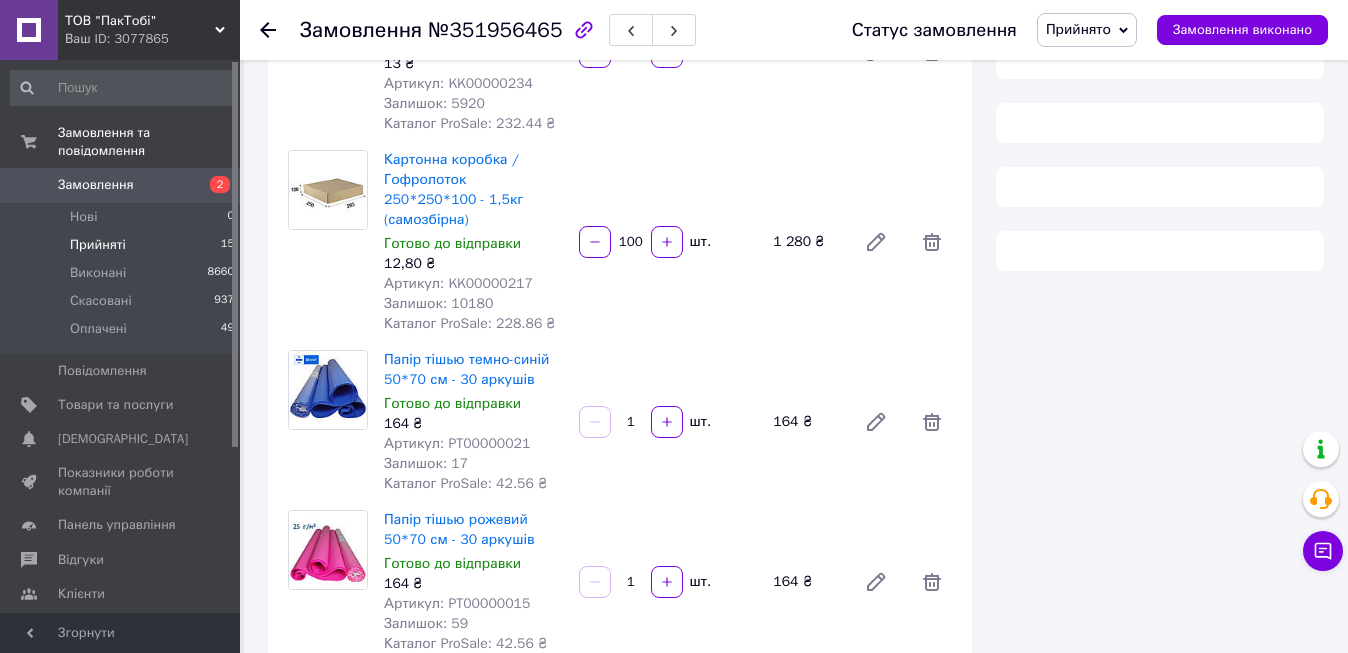 click on "Прийняті" at bounding box center [98, 245] 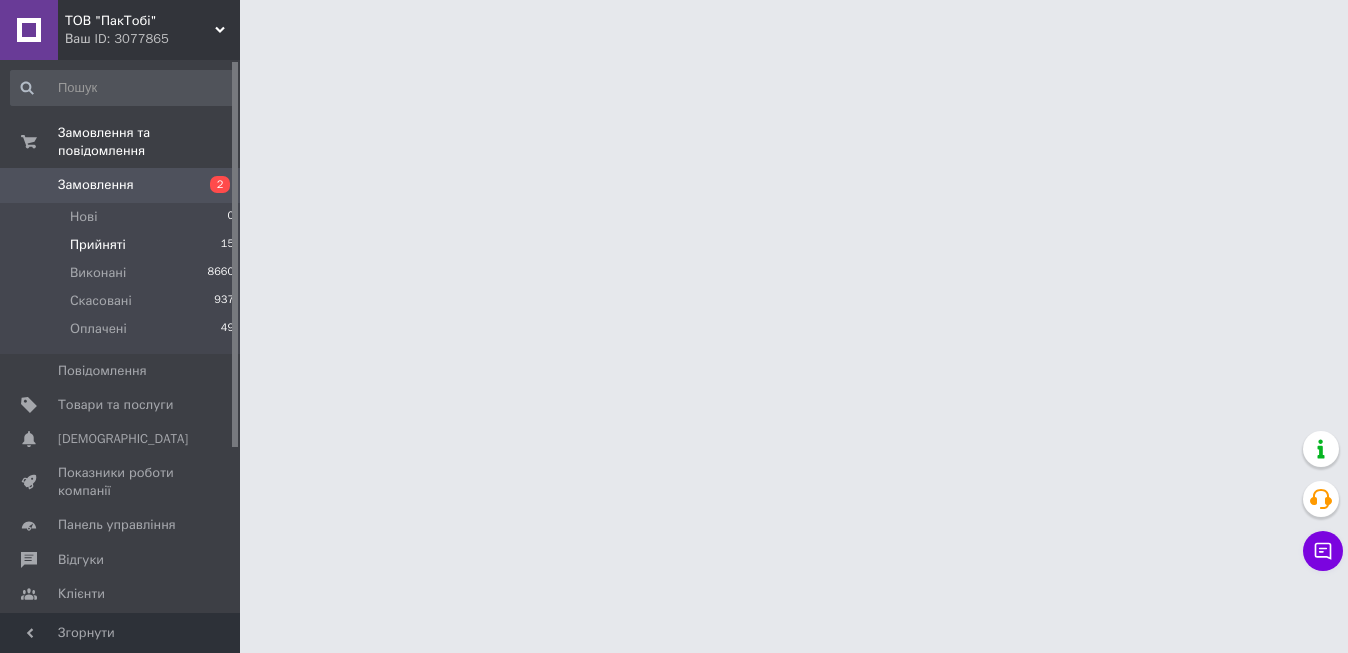 scroll, scrollTop: 0, scrollLeft: 0, axis: both 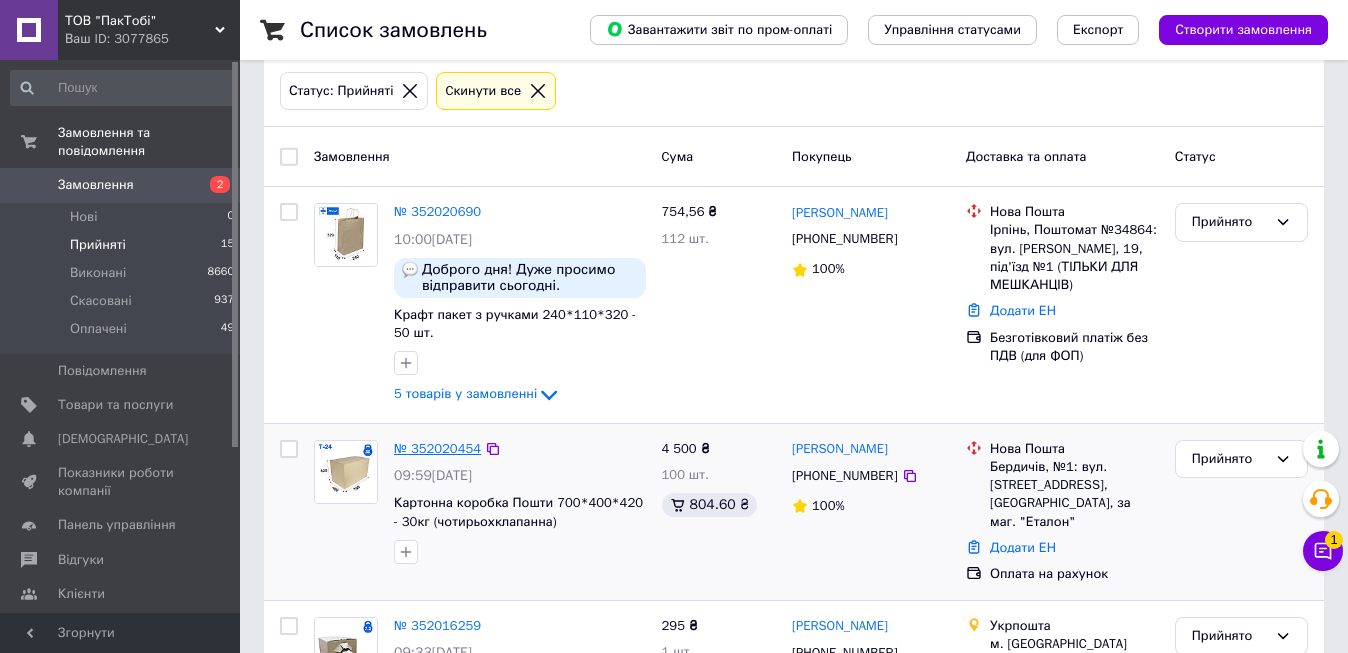 click on "№ 352020454" at bounding box center [437, 448] 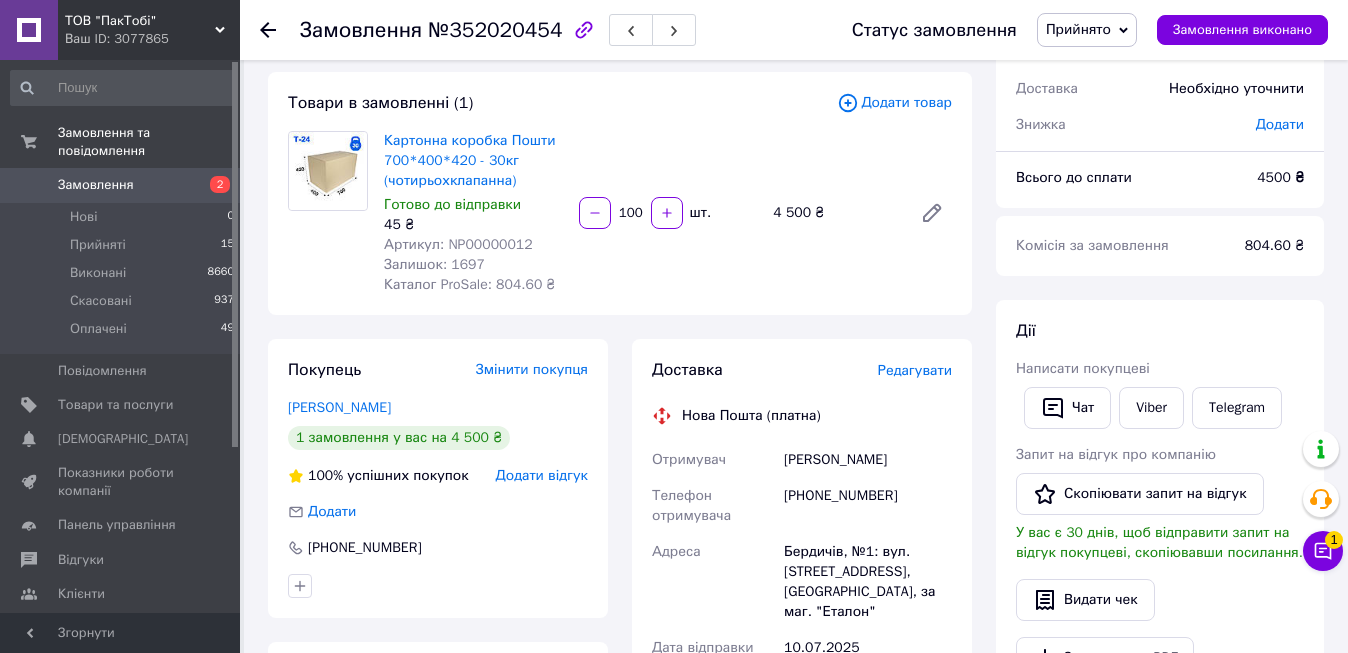 scroll, scrollTop: 0, scrollLeft: 0, axis: both 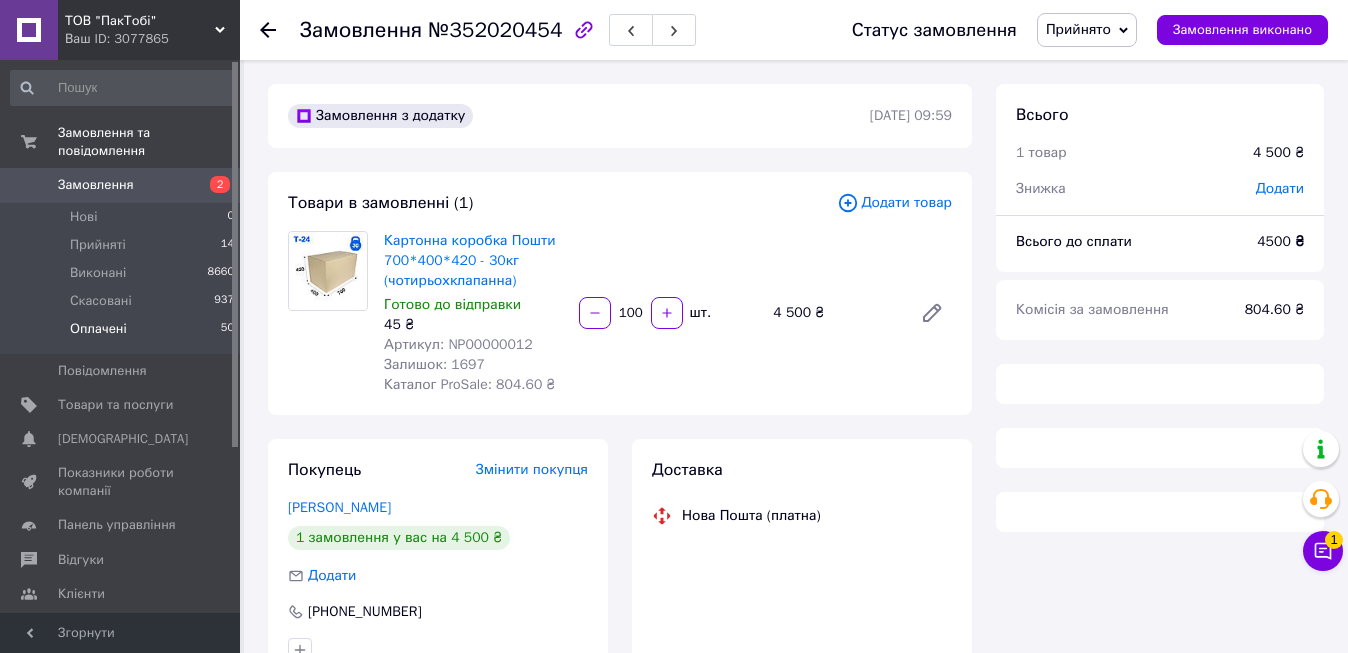 click on "Оплачені" at bounding box center (98, 329) 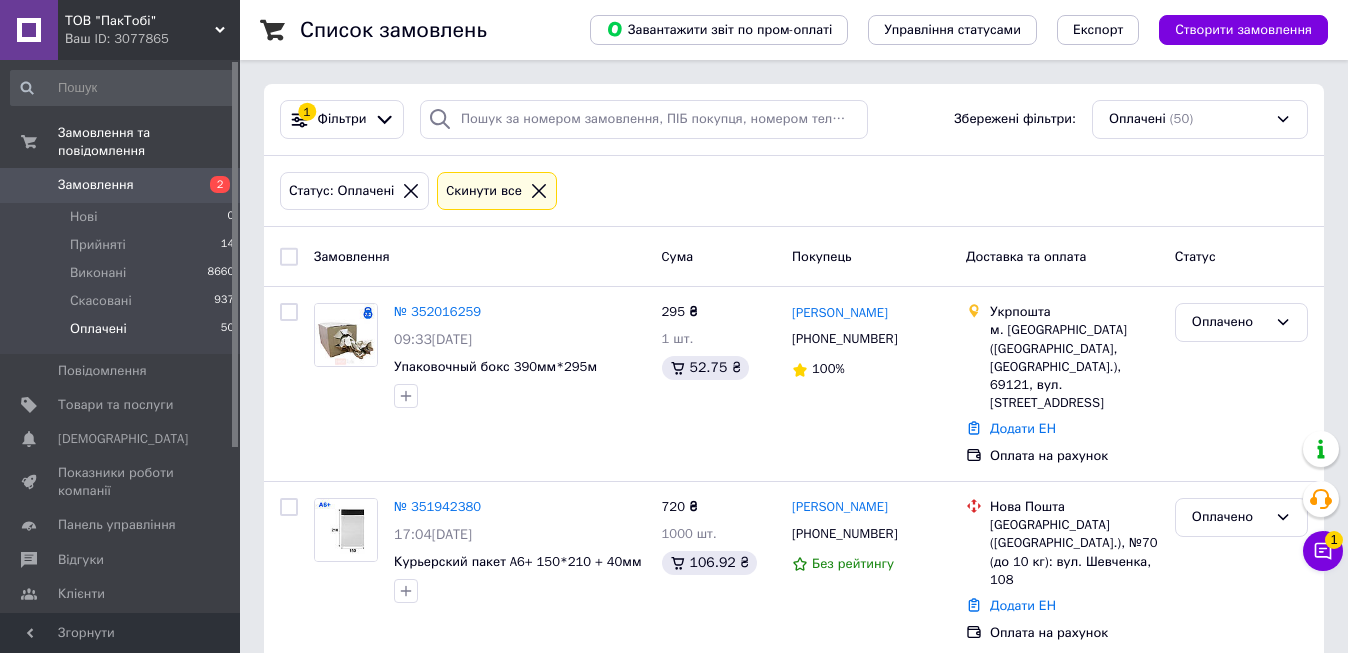 click 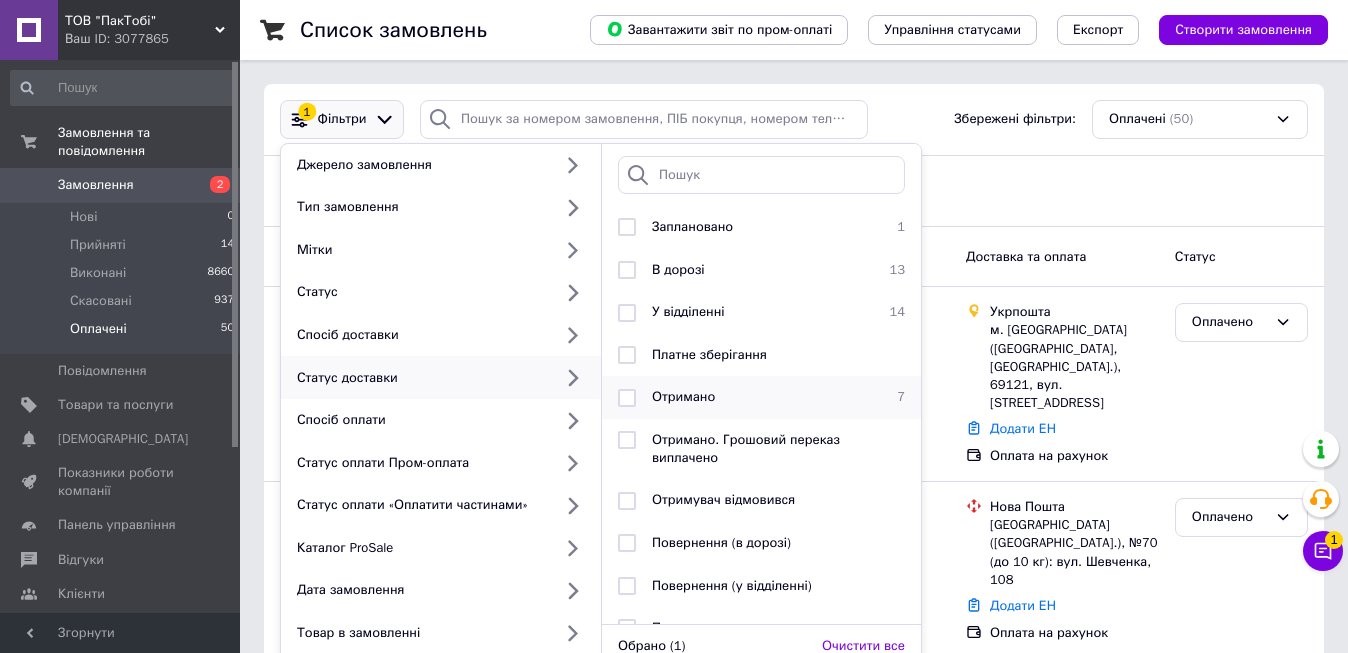 click on "Отримано" at bounding box center (683, 396) 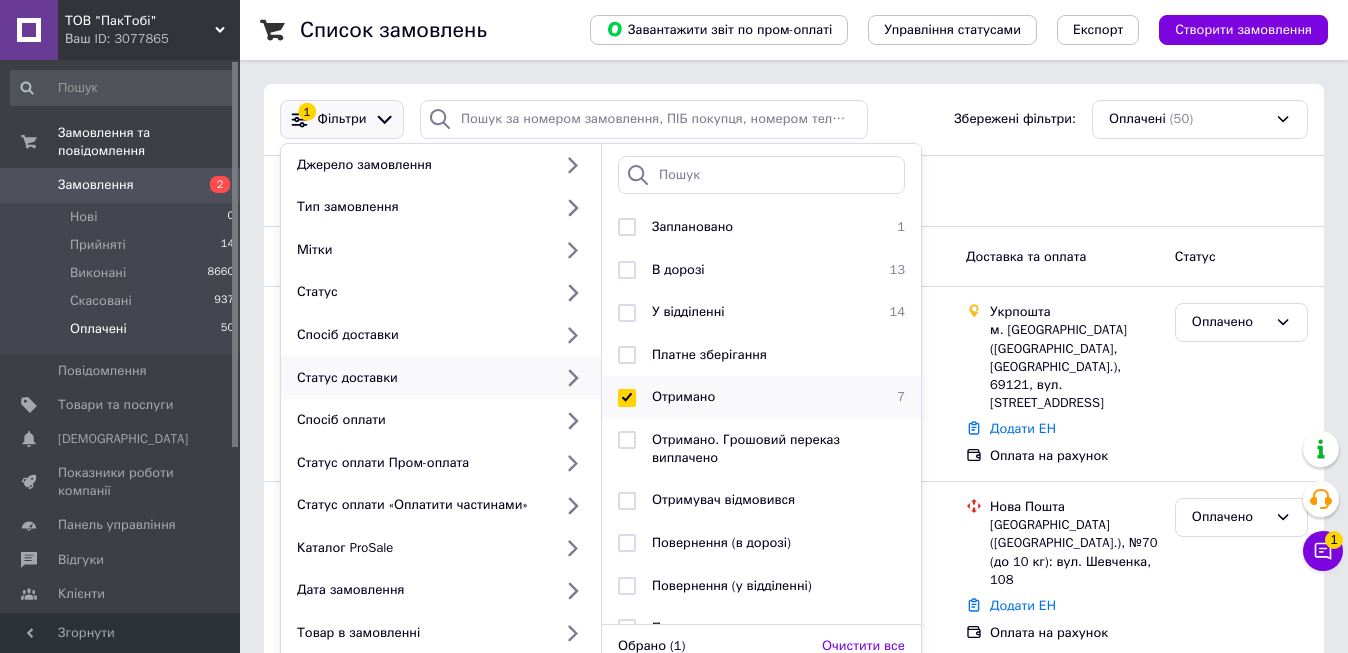 checkbox on "true" 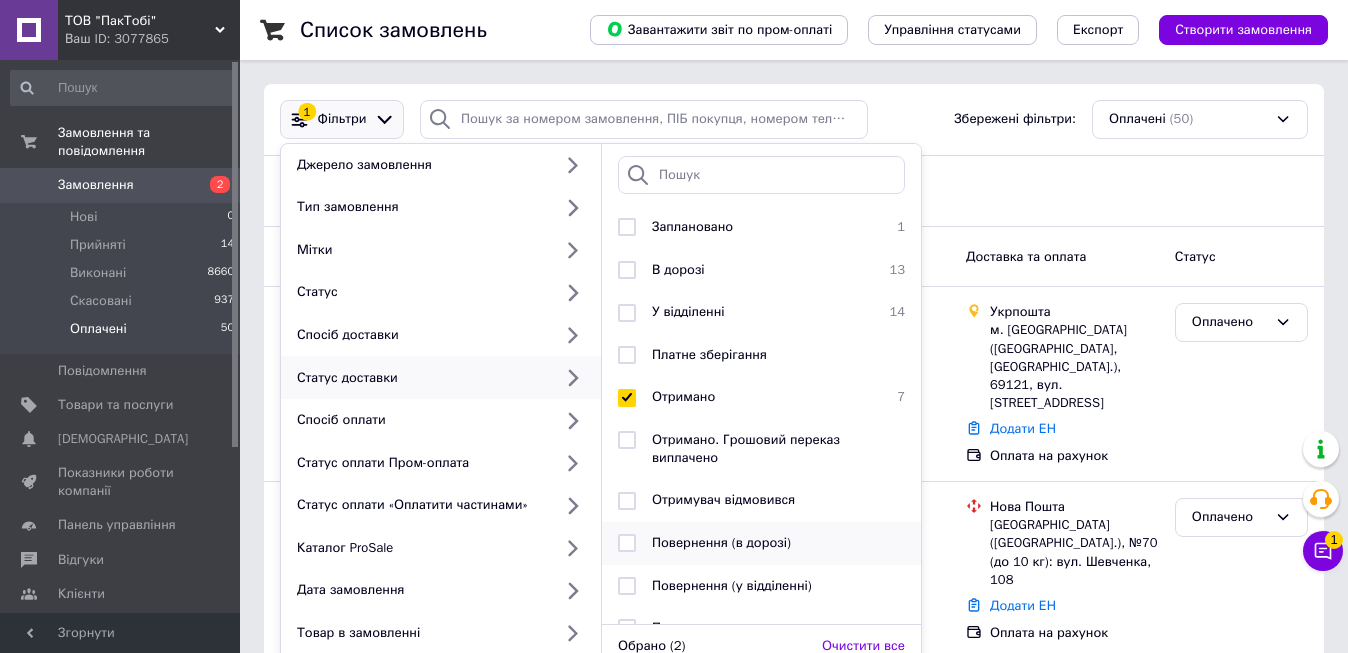 scroll, scrollTop: 110, scrollLeft: 0, axis: vertical 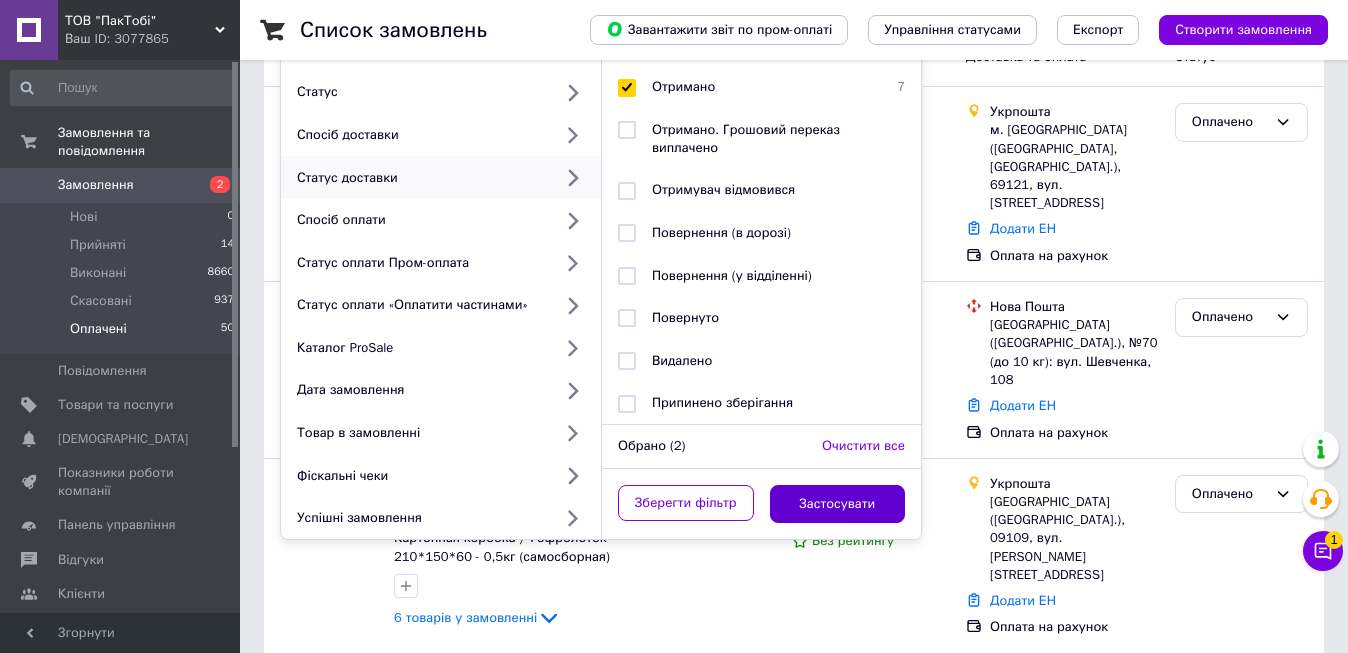 click on "Застосувати" at bounding box center (838, 504) 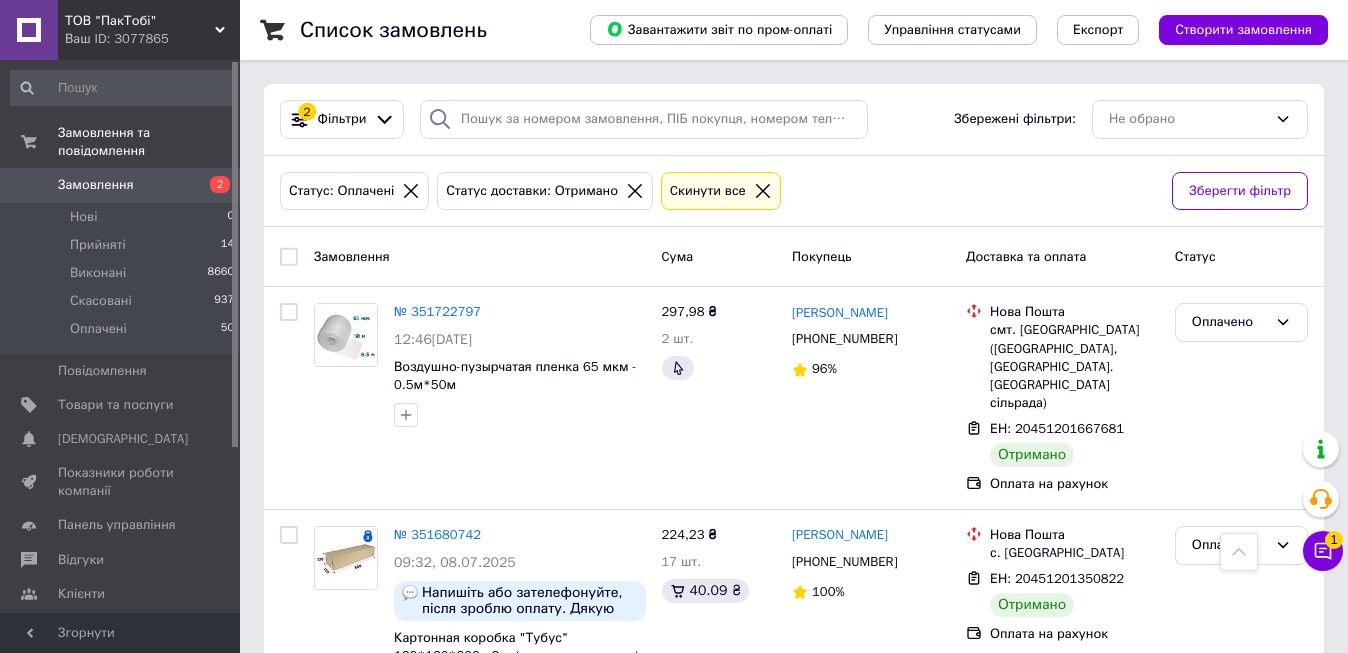 scroll, scrollTop: 571, scrollLeft: 0, axis: vertical 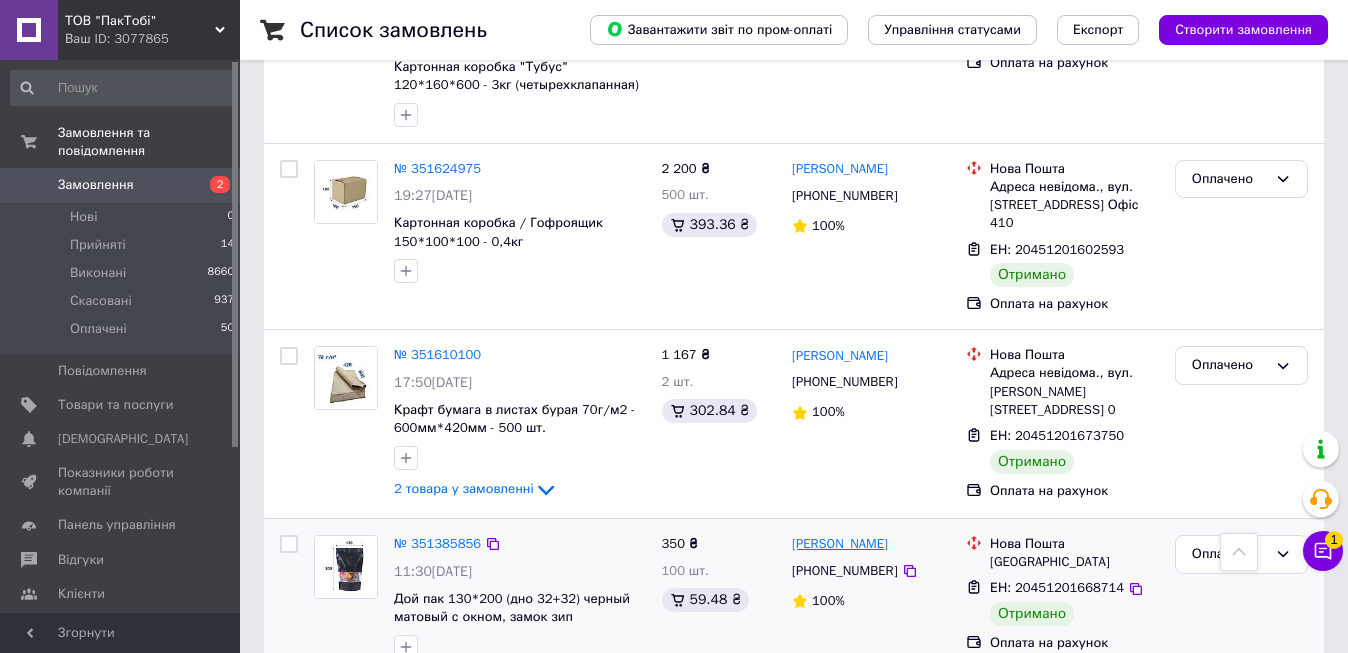 click on "Алексей Гуминский" at bounding box center (840, 544) 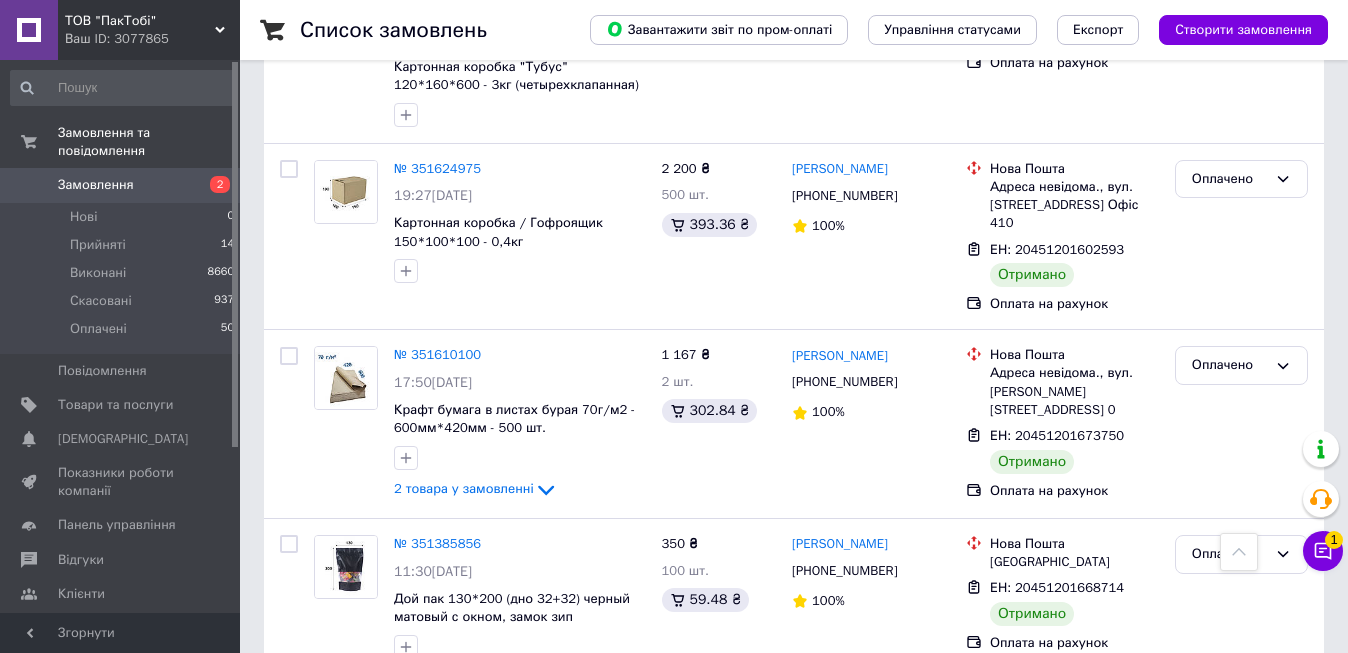 scroll, scrollTop: 0, scrollLeft: 0, axis: both 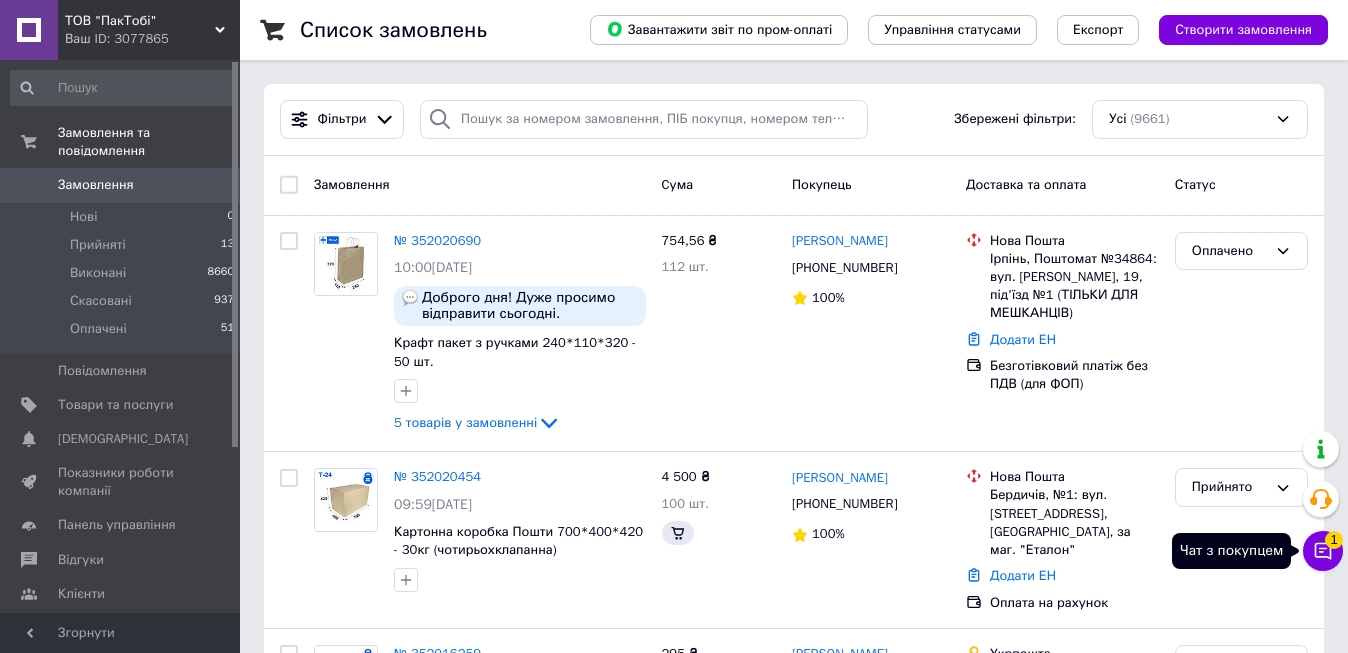 click on "Чат з покупцем 1" at bounding box center [1323, 551] 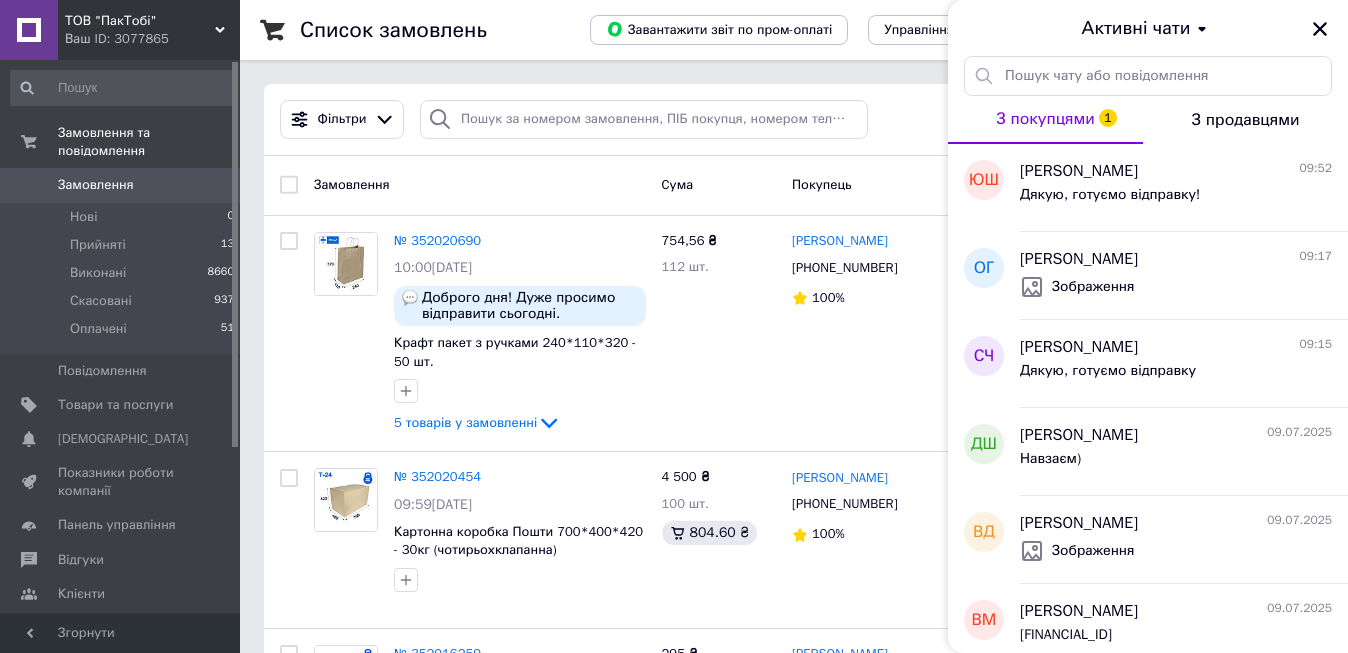 click on "З продавцями" at bounding box center (1246, 120) 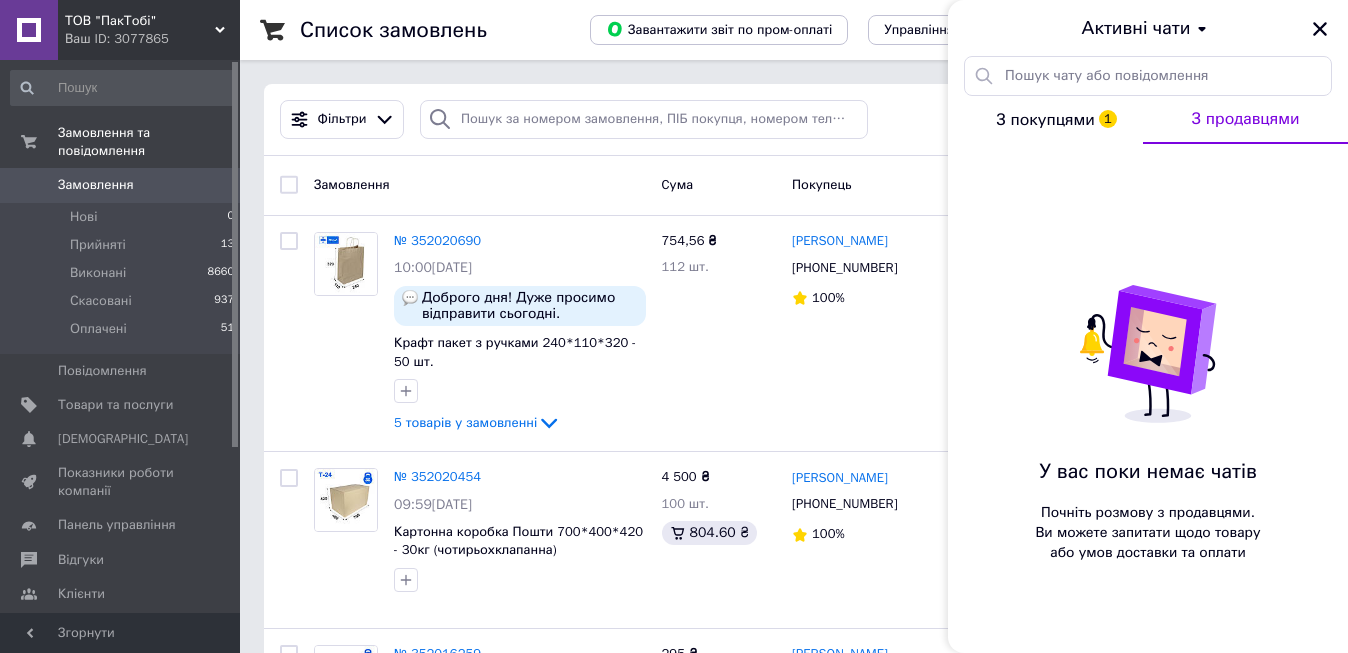 click on "З покупцями 1" at bounding box center (1045, 120) 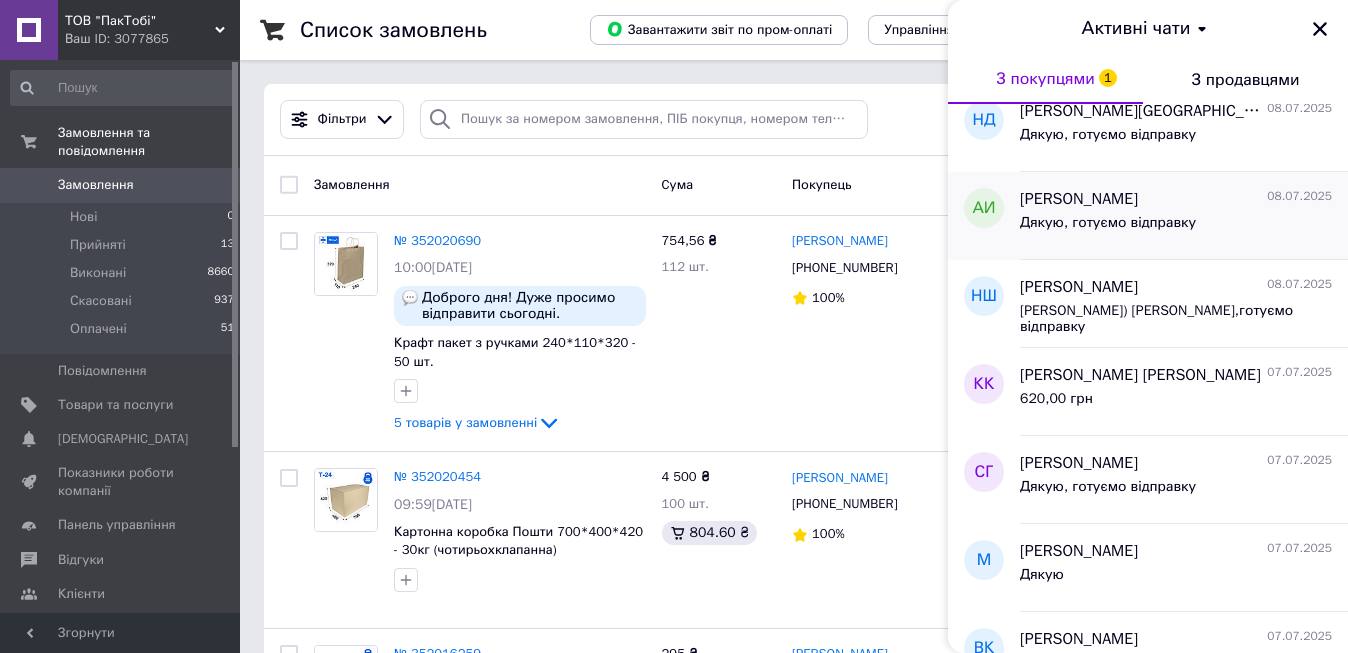 scroll, scrollTop: 800, scrollLeft: 0, axis: vertical 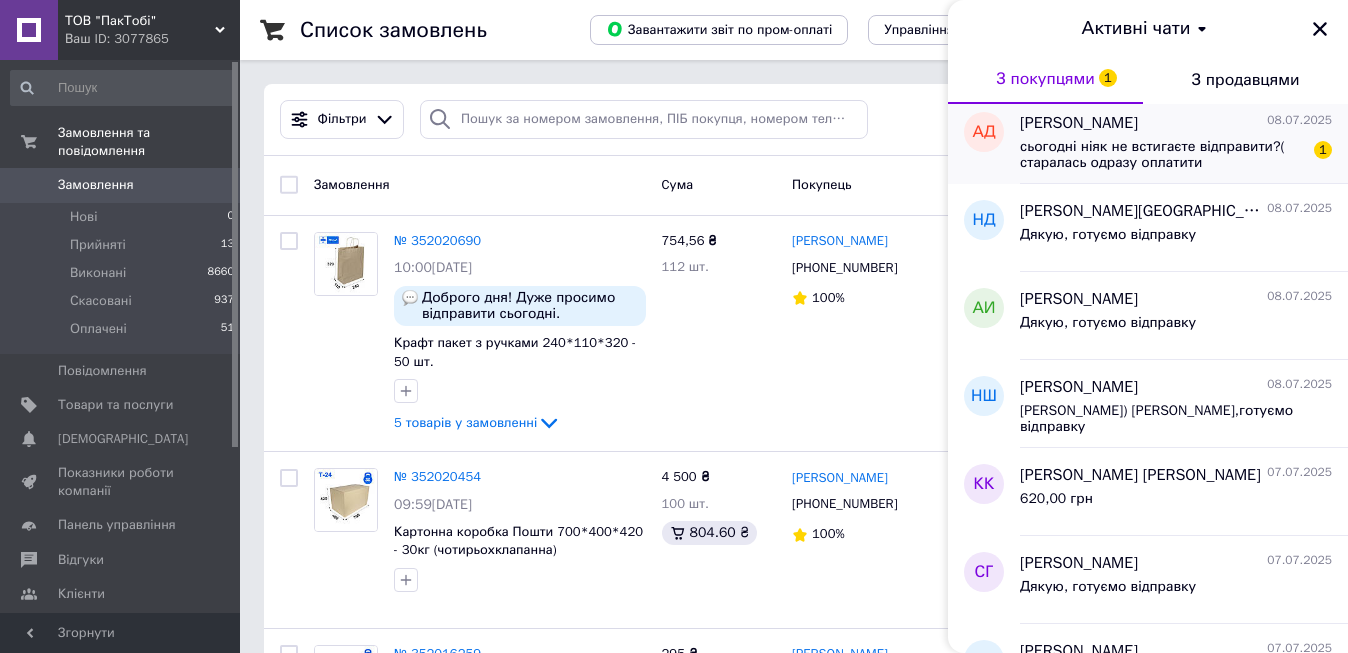 click on "сьогодні ніяк не встигаєте відправити?( старалась одразу оплатити" at bounding box center [1162, 155] 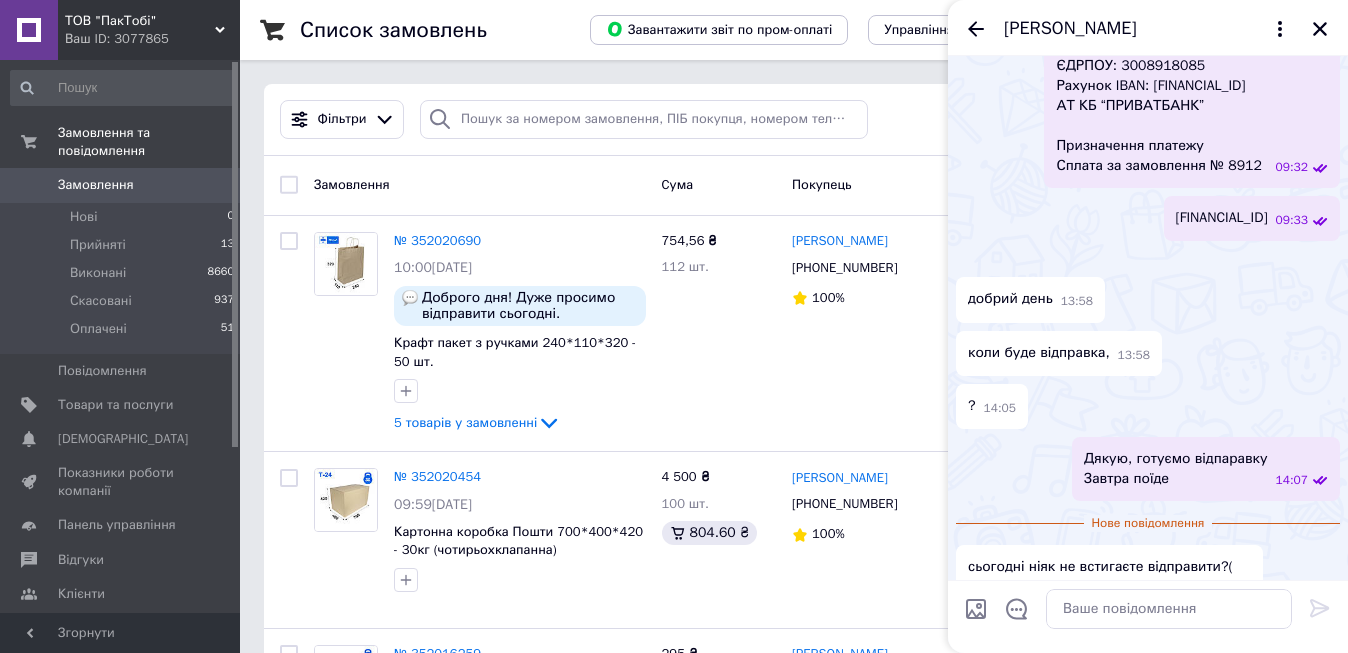 scroll, scrollTop: 1536, scrollLeft: 0, axis: vertical 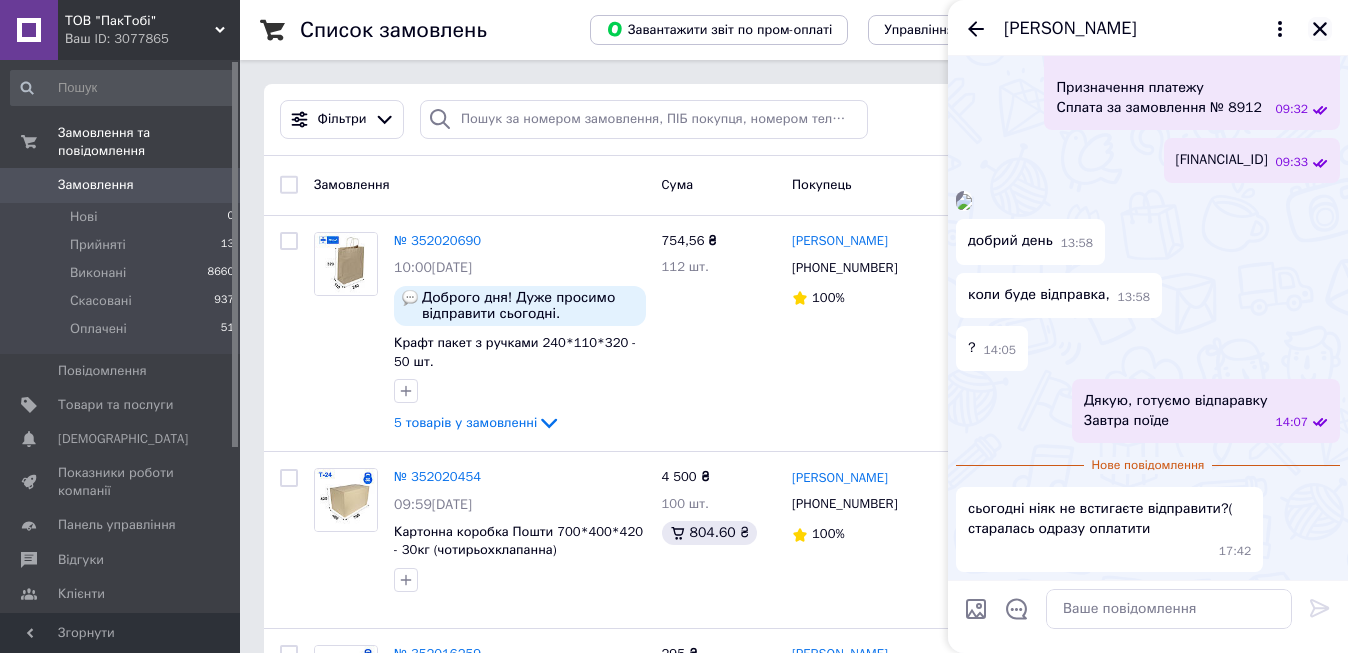 click 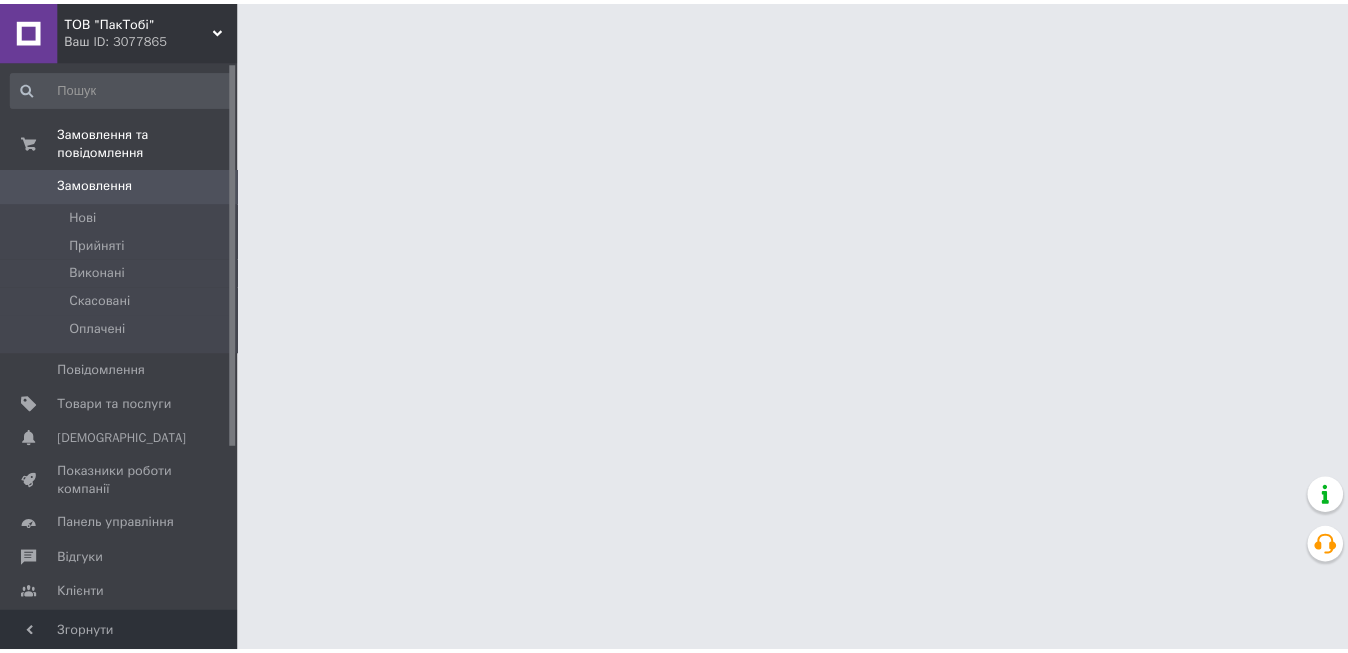 scroll, scrollTop: 0, scrollLeft: 0, axis: both 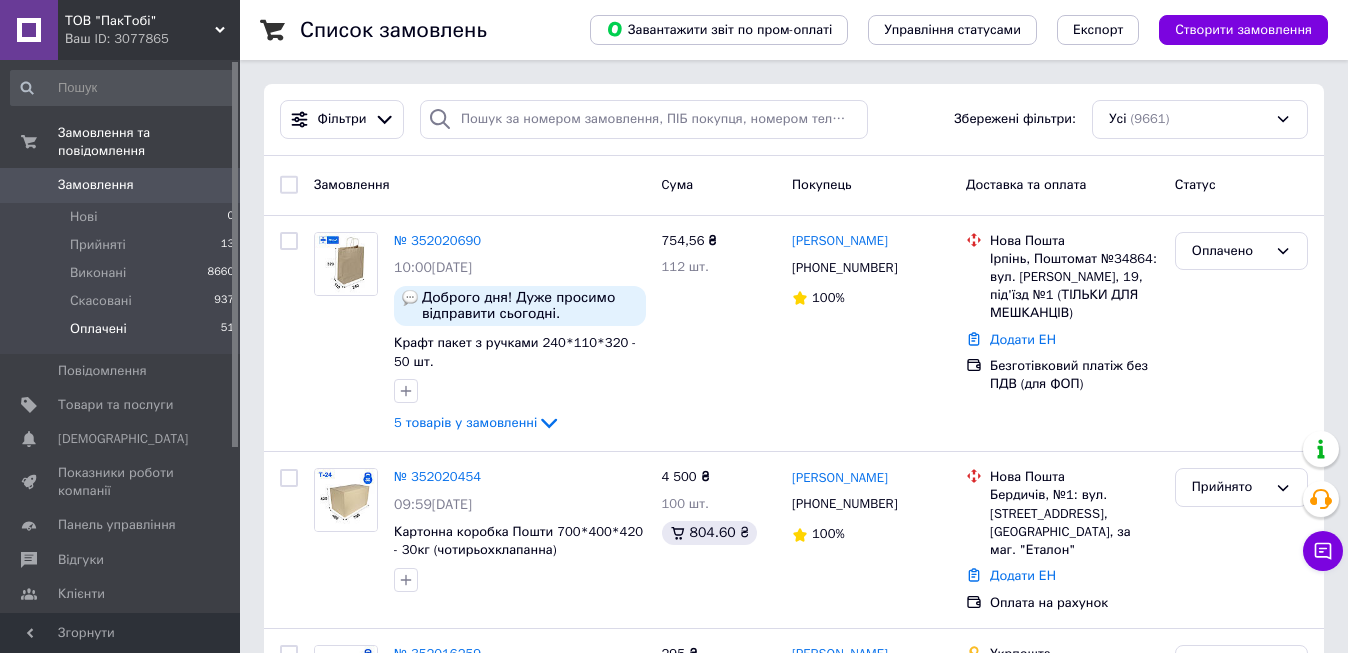 click on "Оплачені" at bounding box center [98, 329] 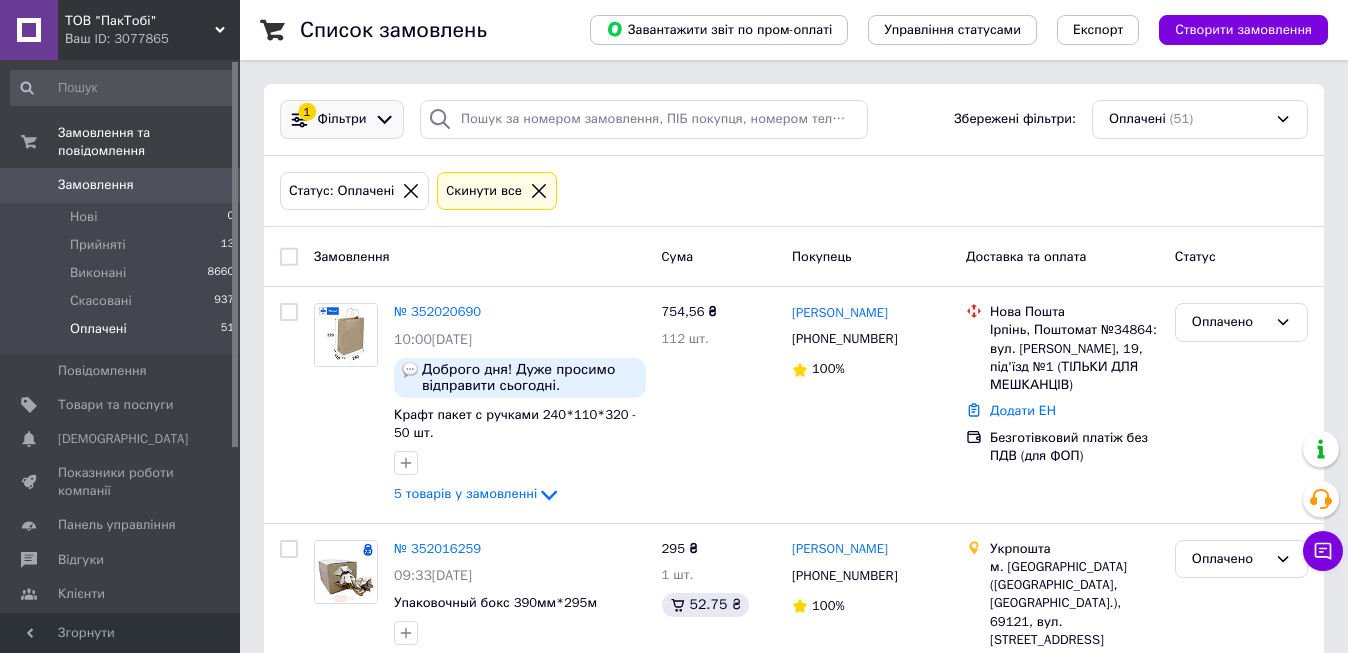 click 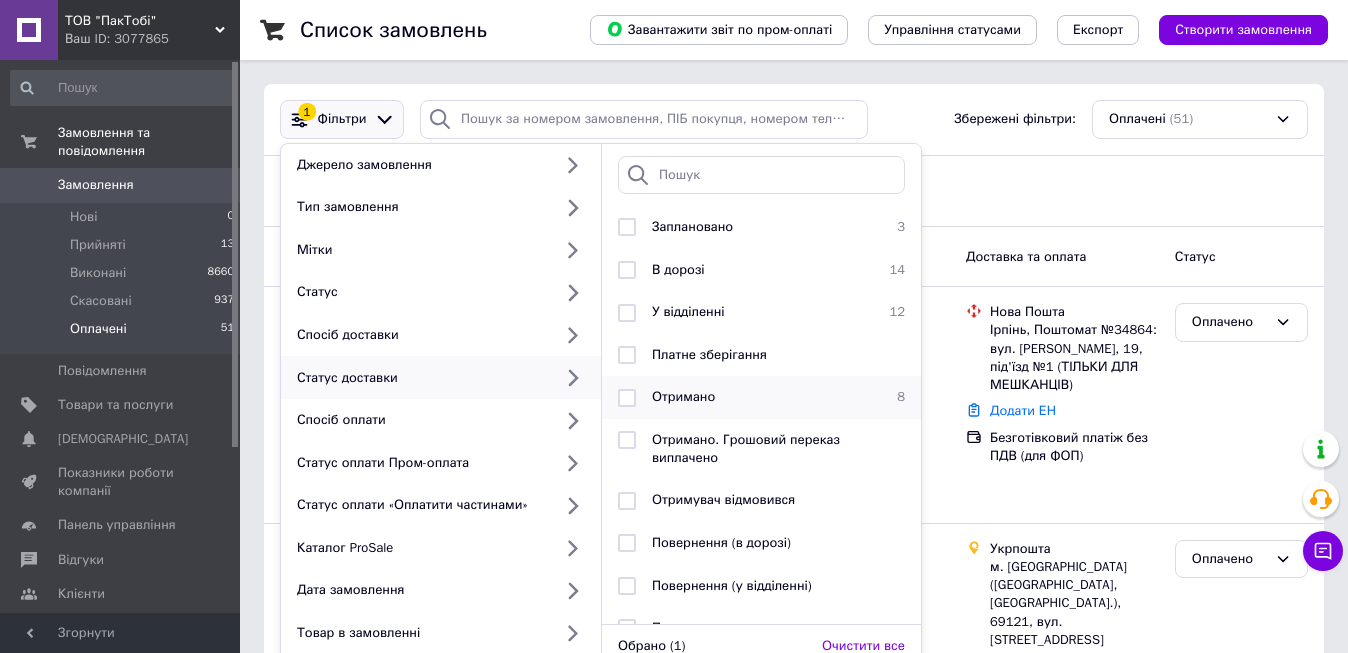 click on "Отримано" at bounding box center (683, 396) 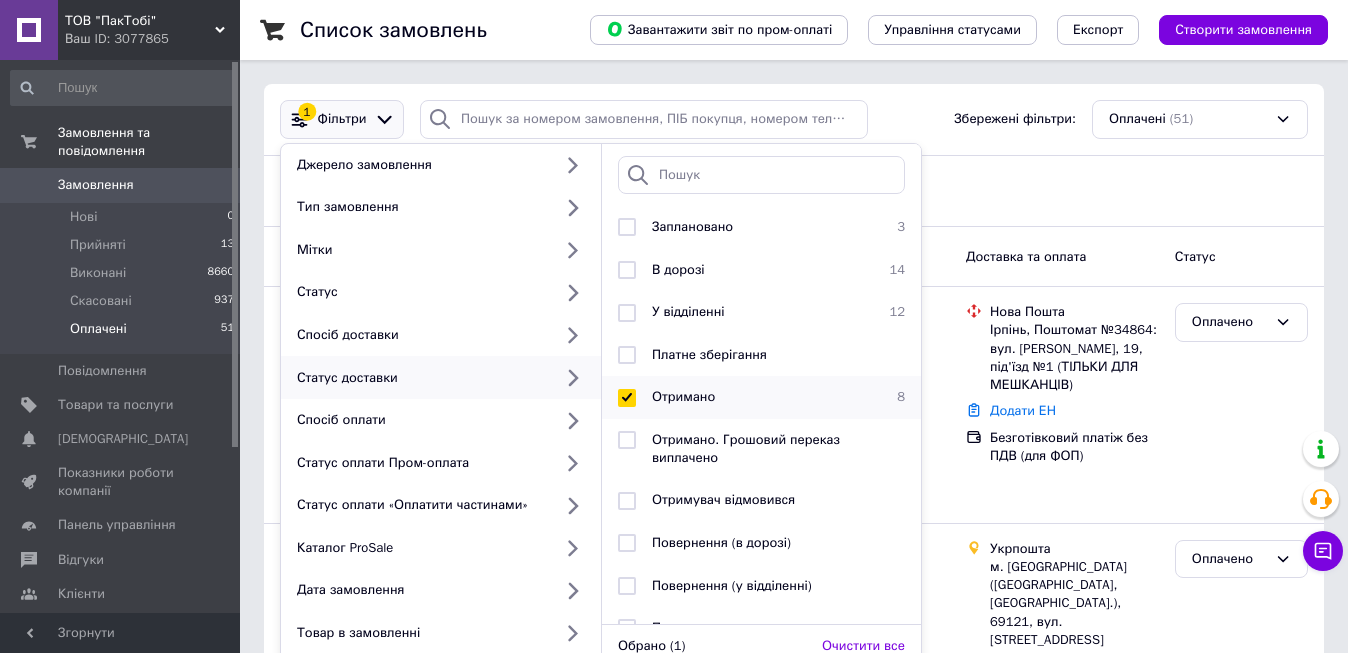 checkbox on "true" 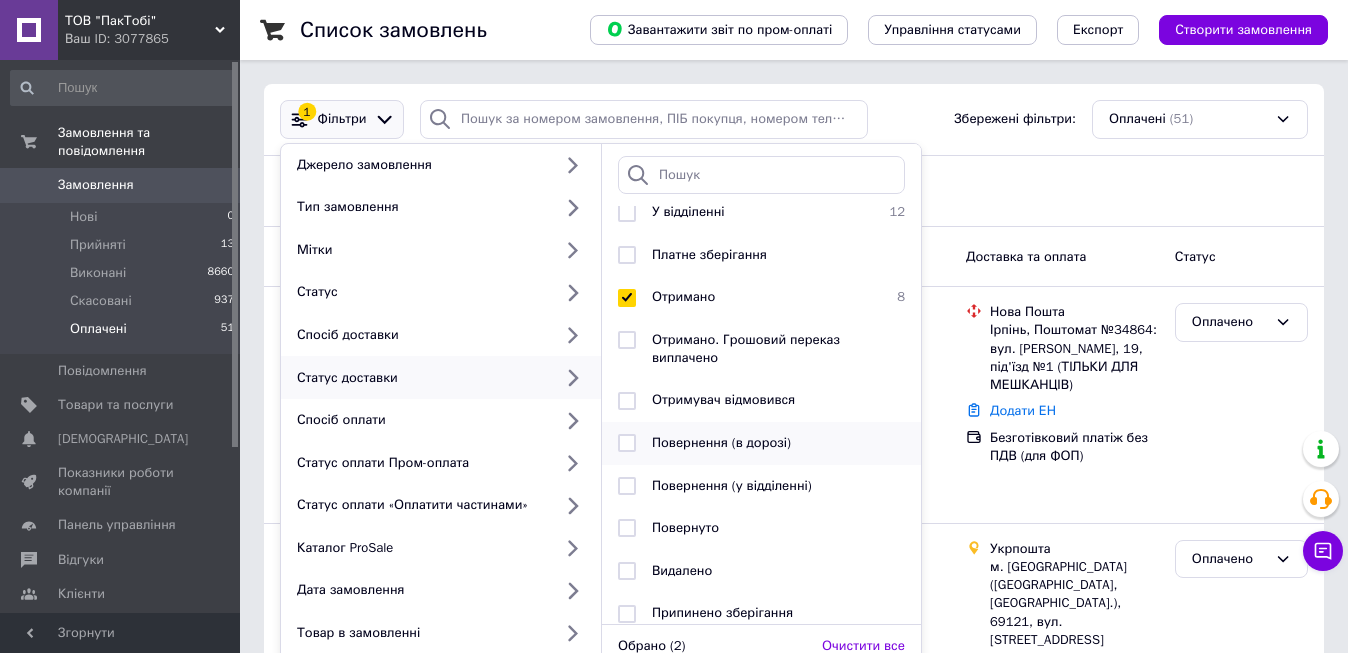 scroll, scrollTop: 110, scrollLeft: 0, axis: vertical 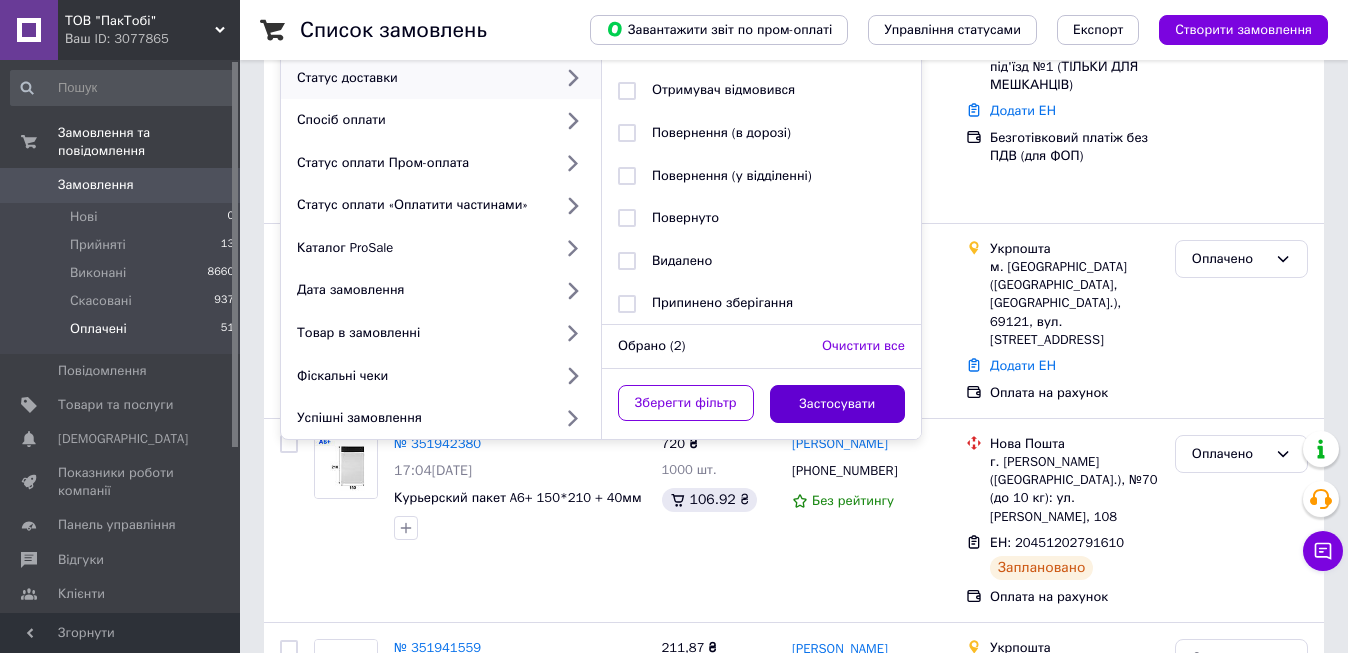 click on "Застосувати" at bounding box center [838, 404] 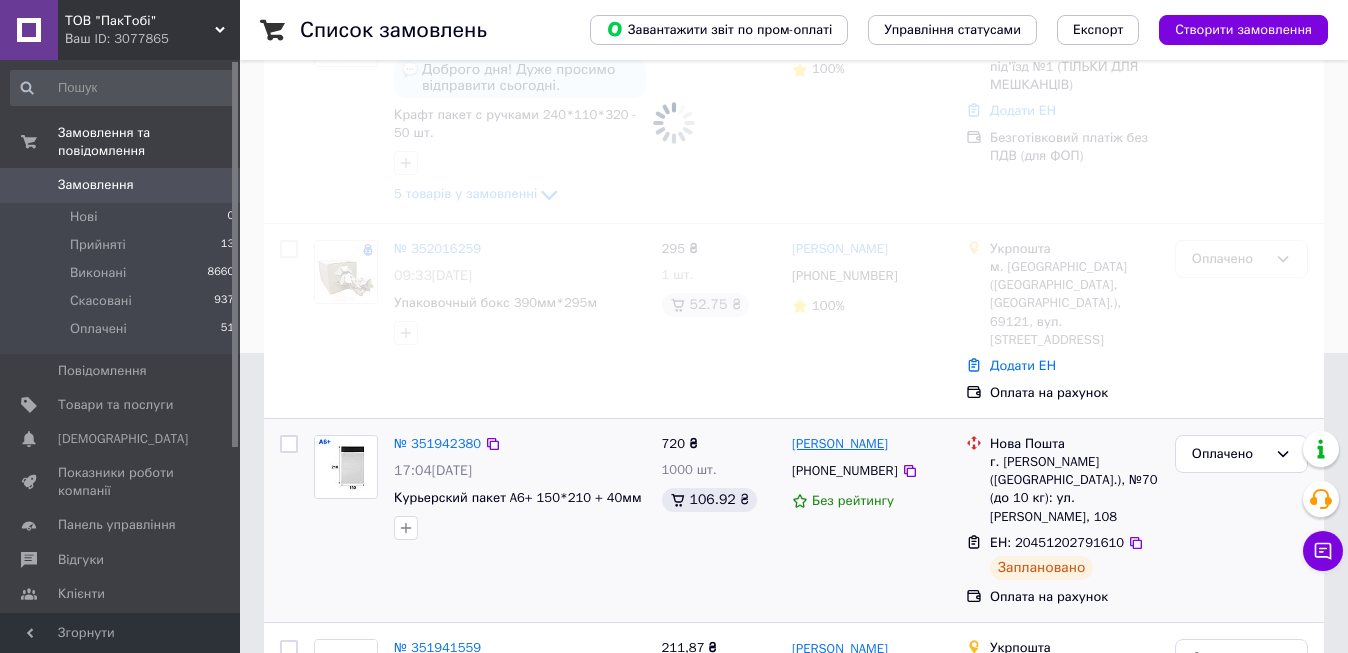 scroll, scrollTop: 0, scrollLeft: 0, axis: both 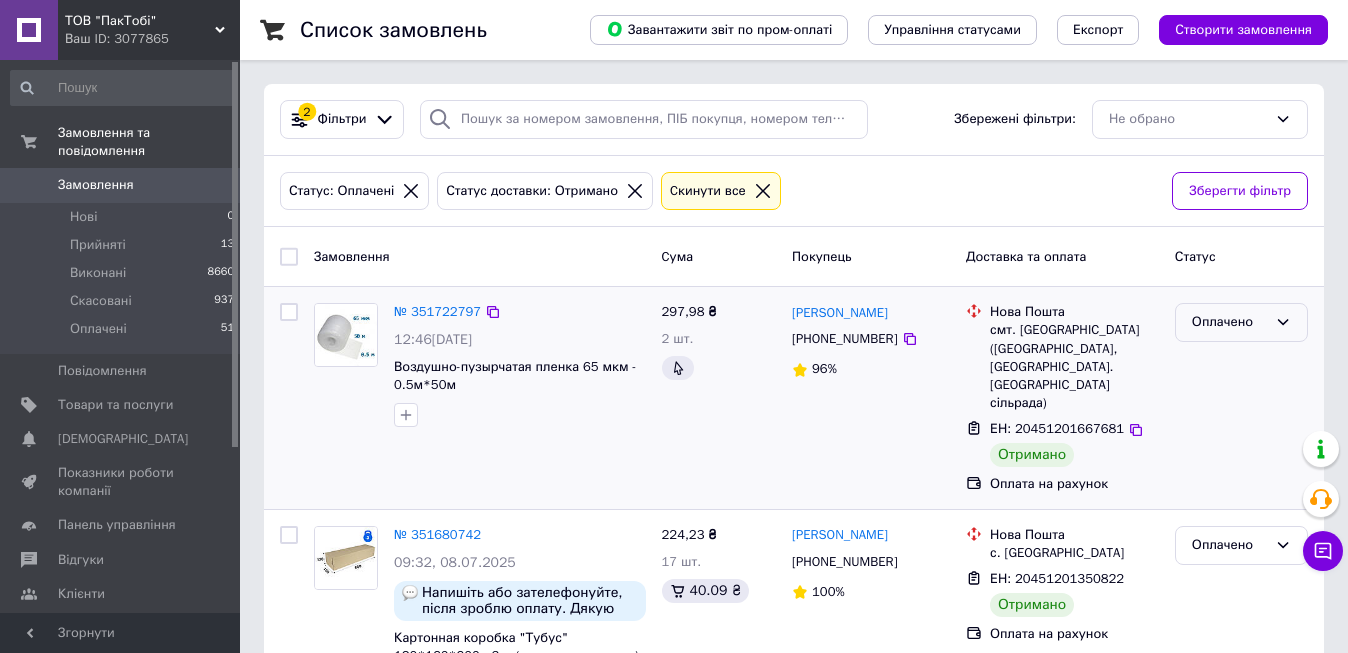 click on "Оплачено" at bounding box center [1229, 322] 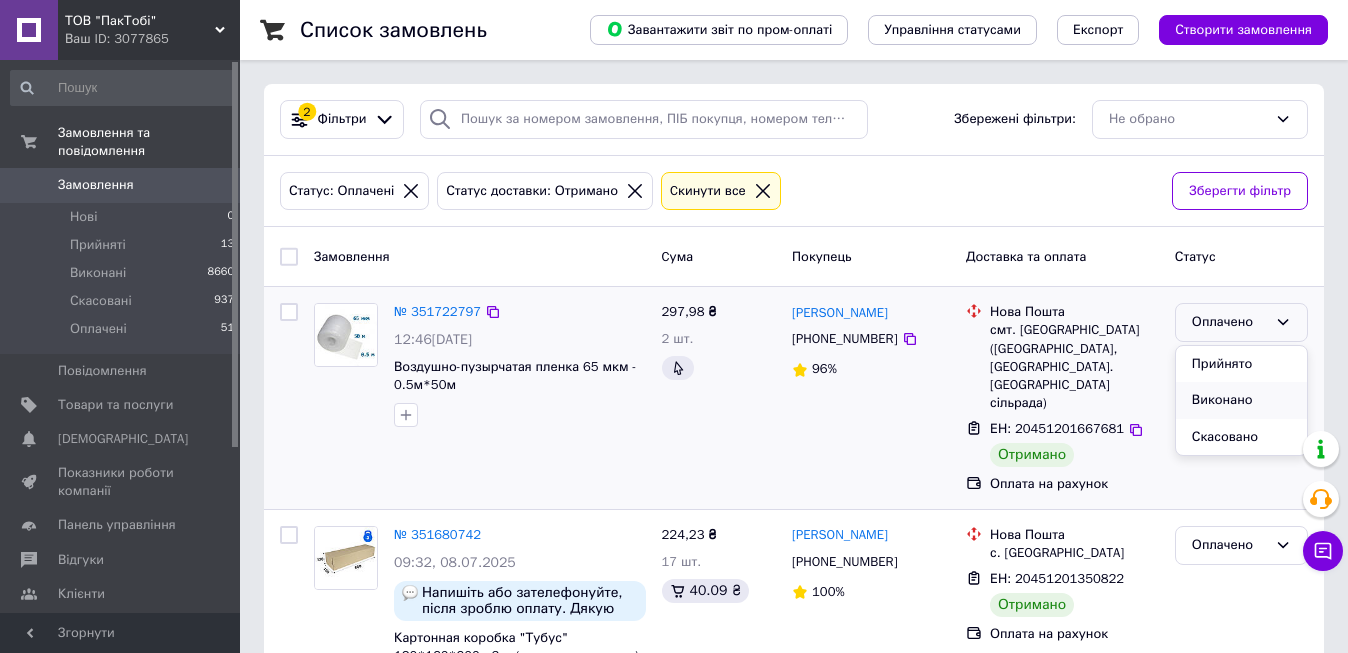 click on "Виконано" at bounding box center (1241, 400) 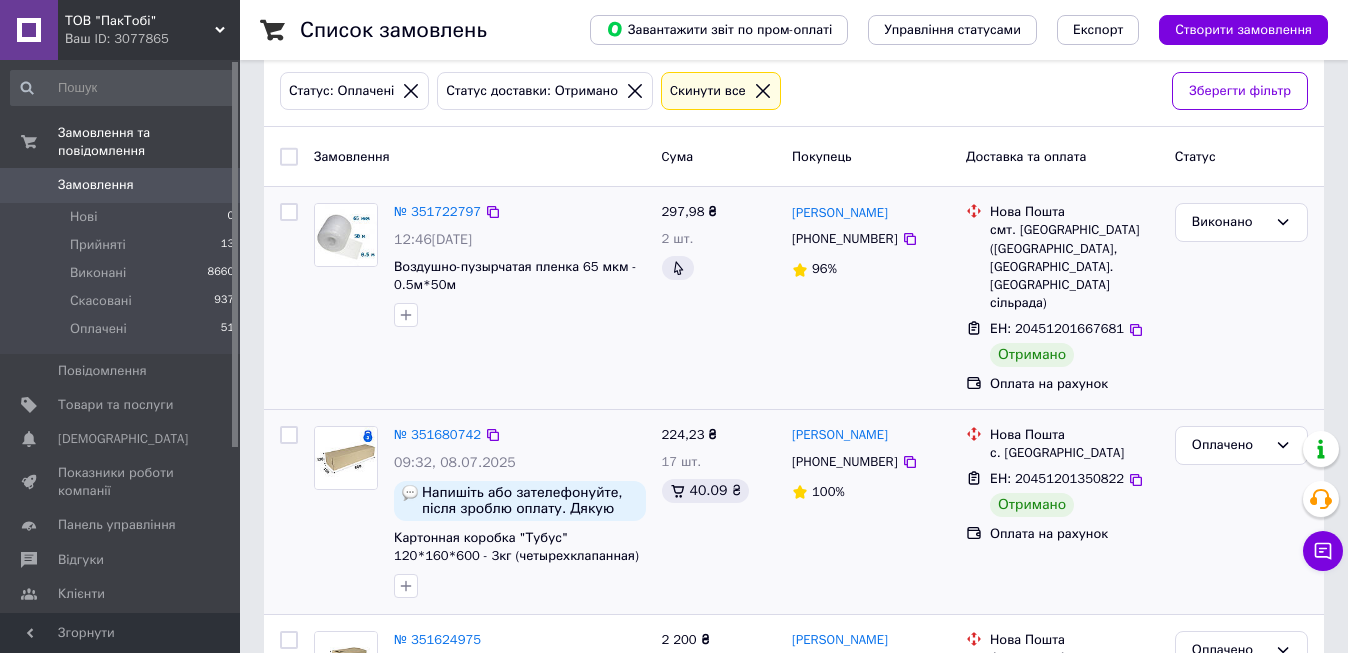 scroll, scrollTop: 200, scrollLeft: 0, axis: vertical 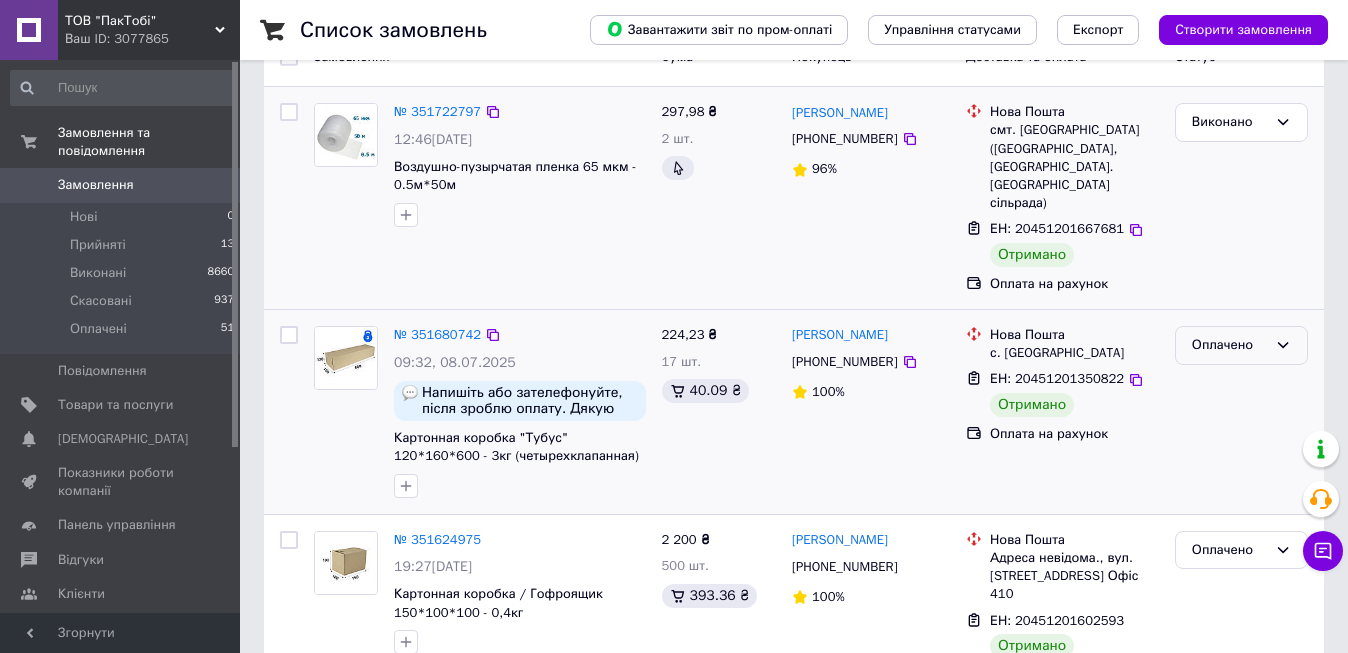 click on "Оплачено" at bounding box center (1229, 345) 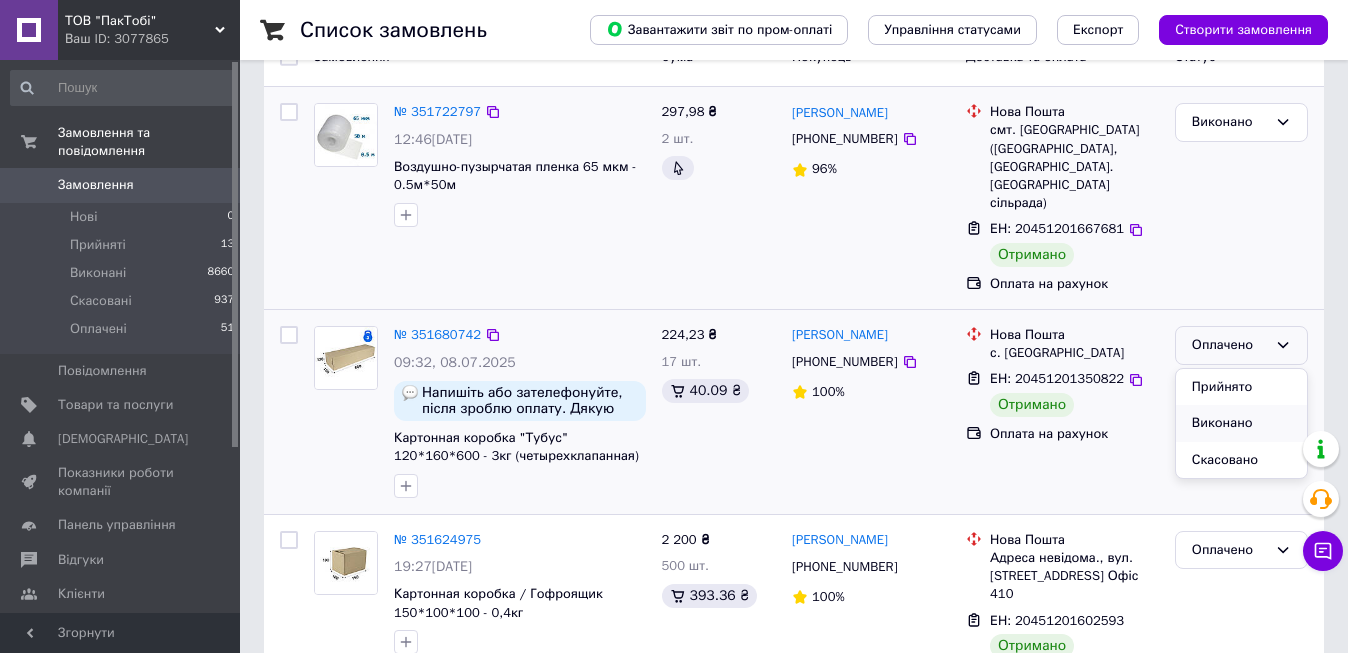 click on "Виконано" at bounding box center [1241, 423] 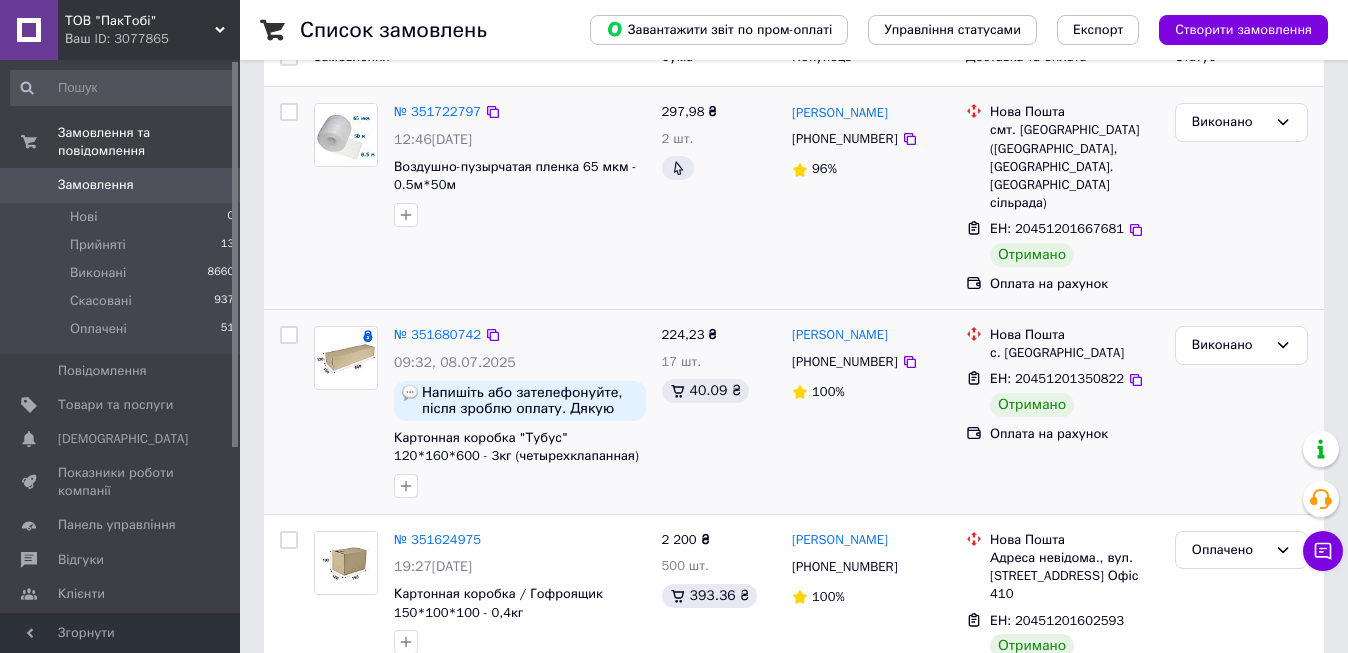 scroll, scrollTop: 300, scrollLeft: 0, axis: vertical 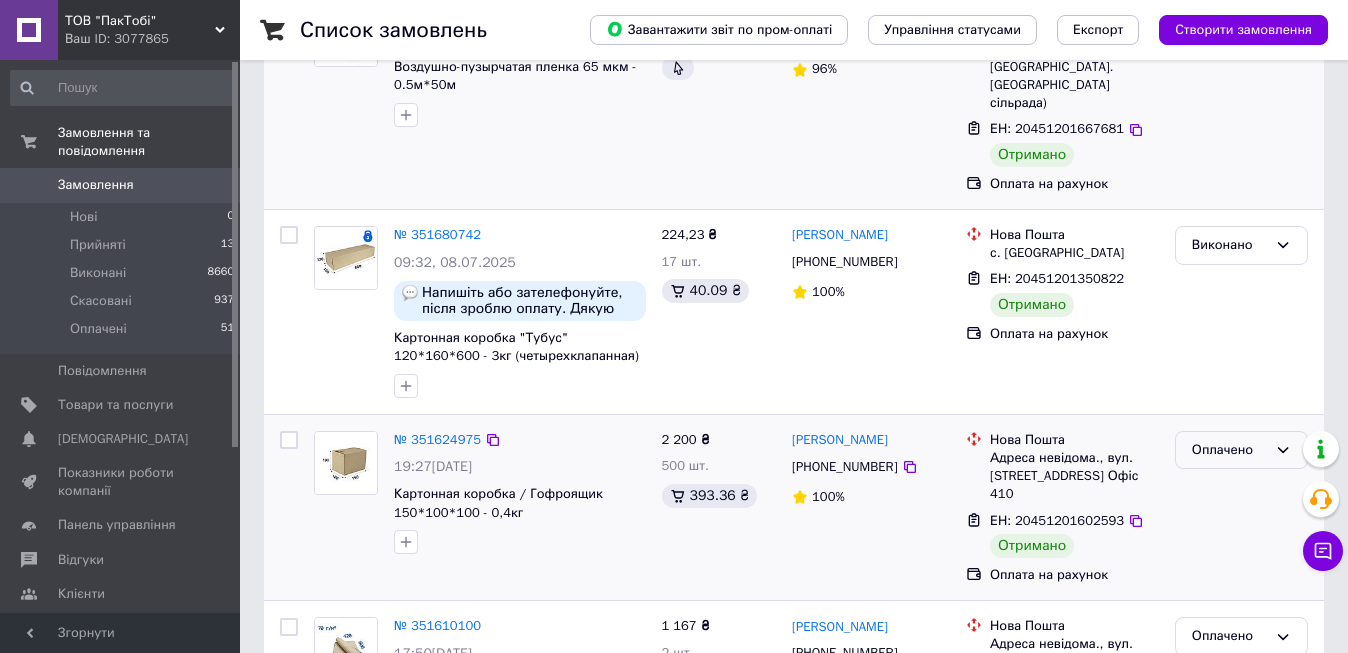 click on "Оплачено" at bounding box center (1229, 450) 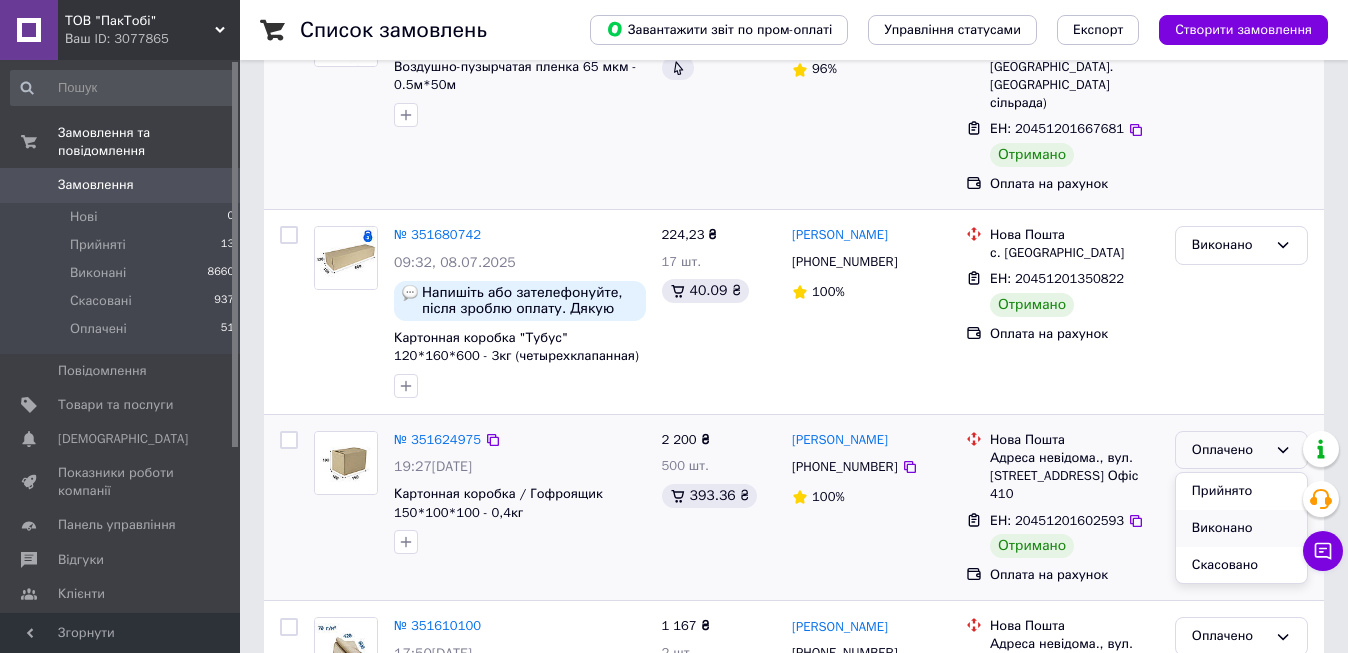 click on "Виконано" at bounding box center (1241, 528) 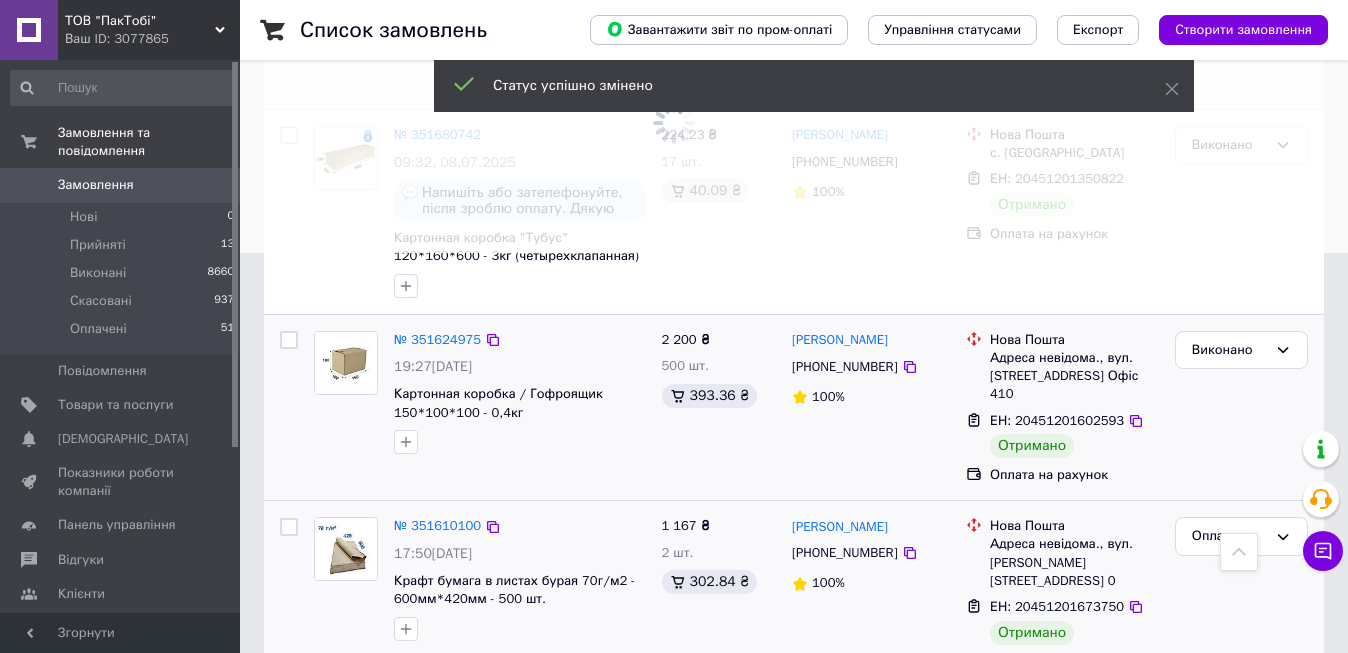 scroll, scrollTop: 500, scrollLeft: 0, axis: vertical 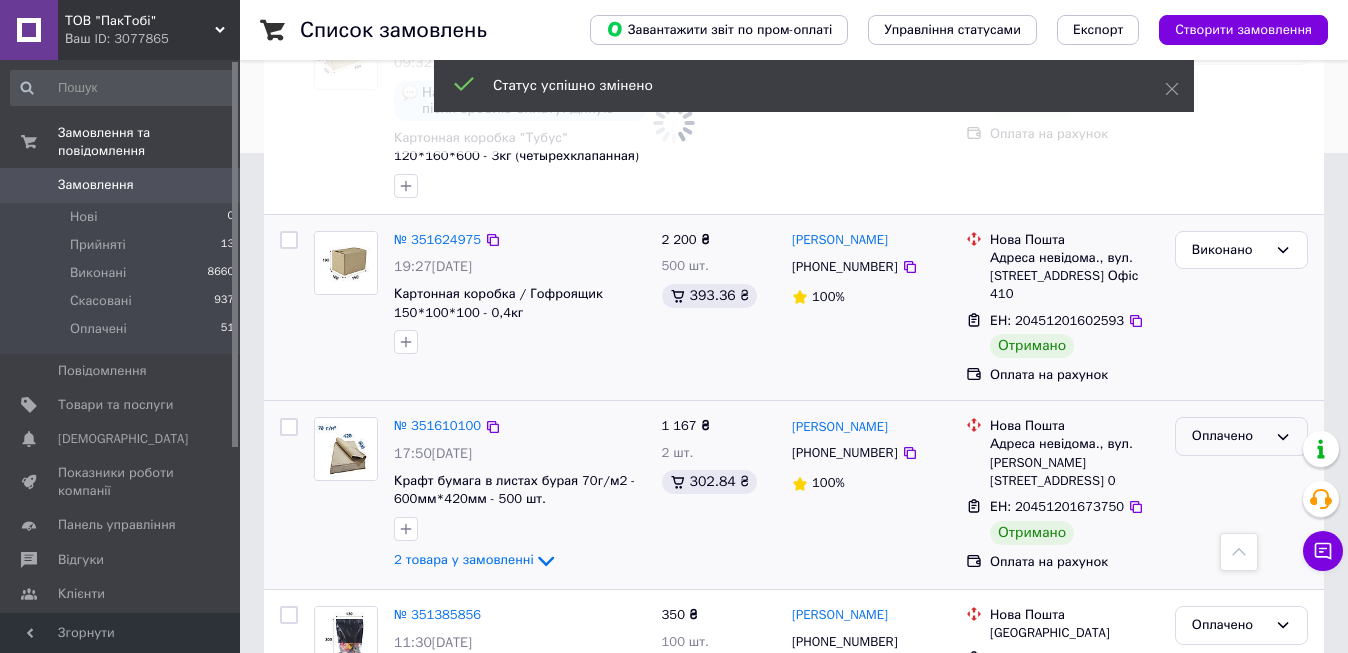 click on "Оплачено" at bounding box center (1229, 436) 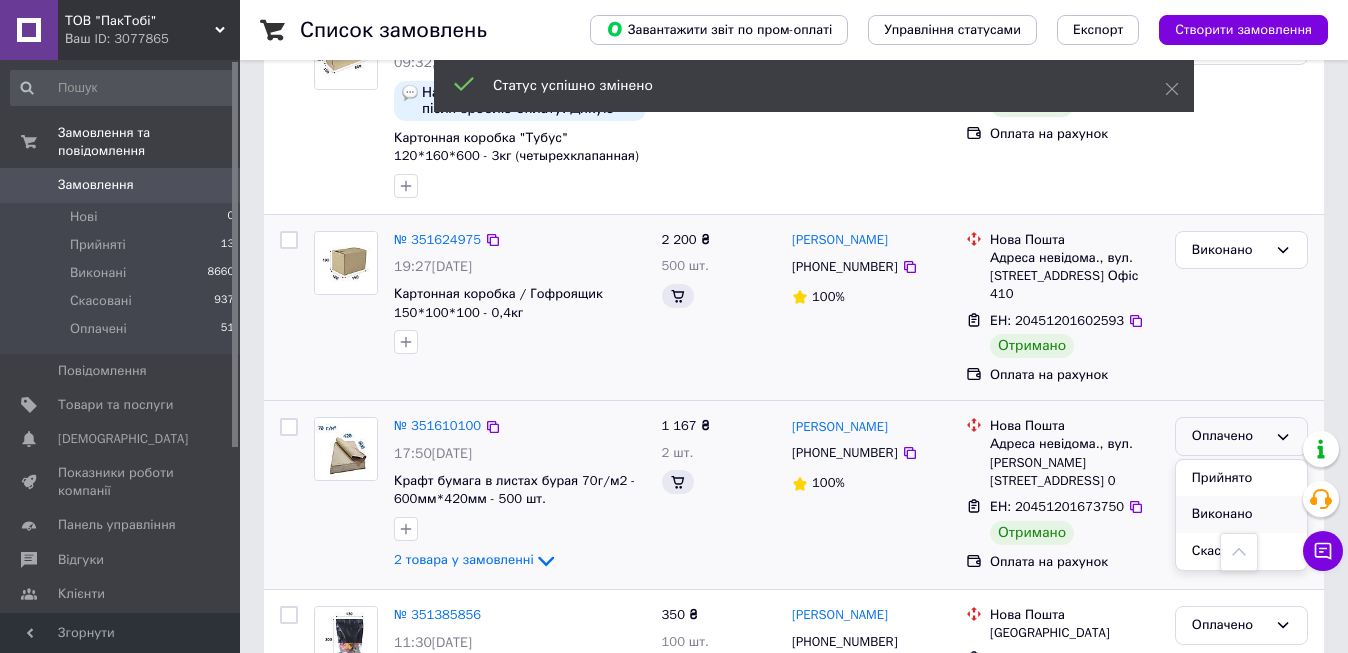 click on "Виконано" at bounding box center (1241, 514) 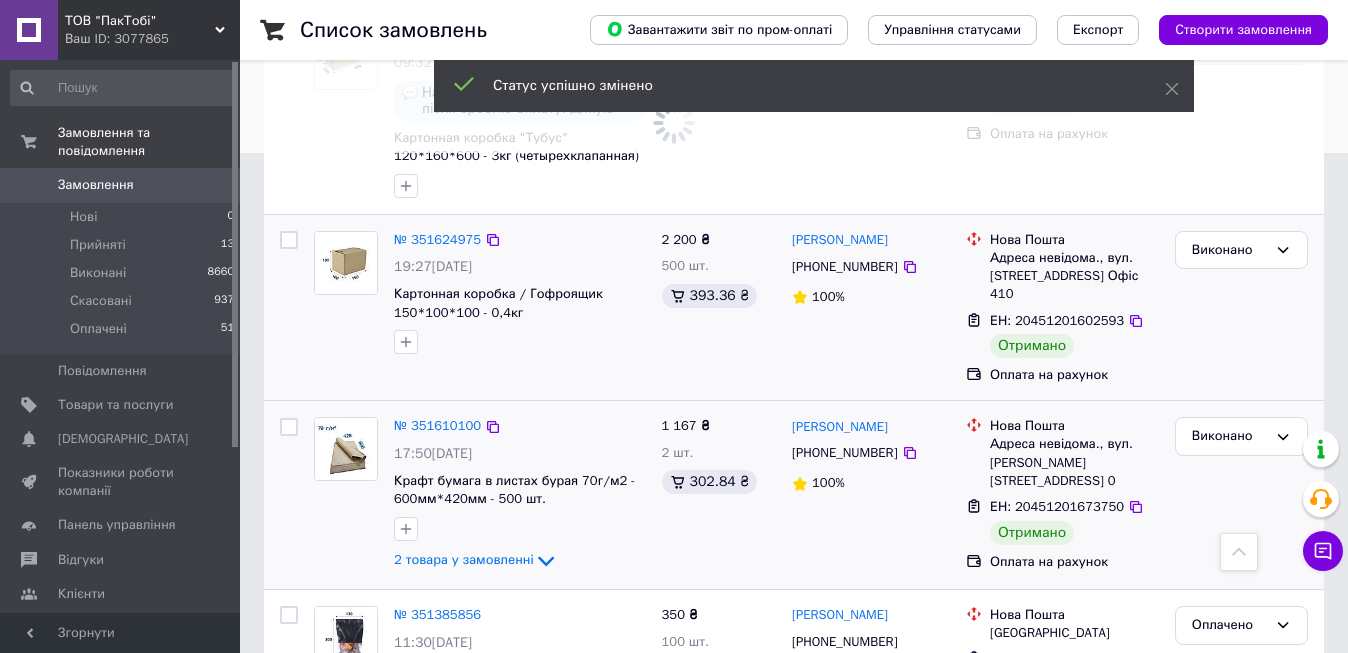 scroll, scrollTop: 600, scrollLeft: 0, axis: vertical 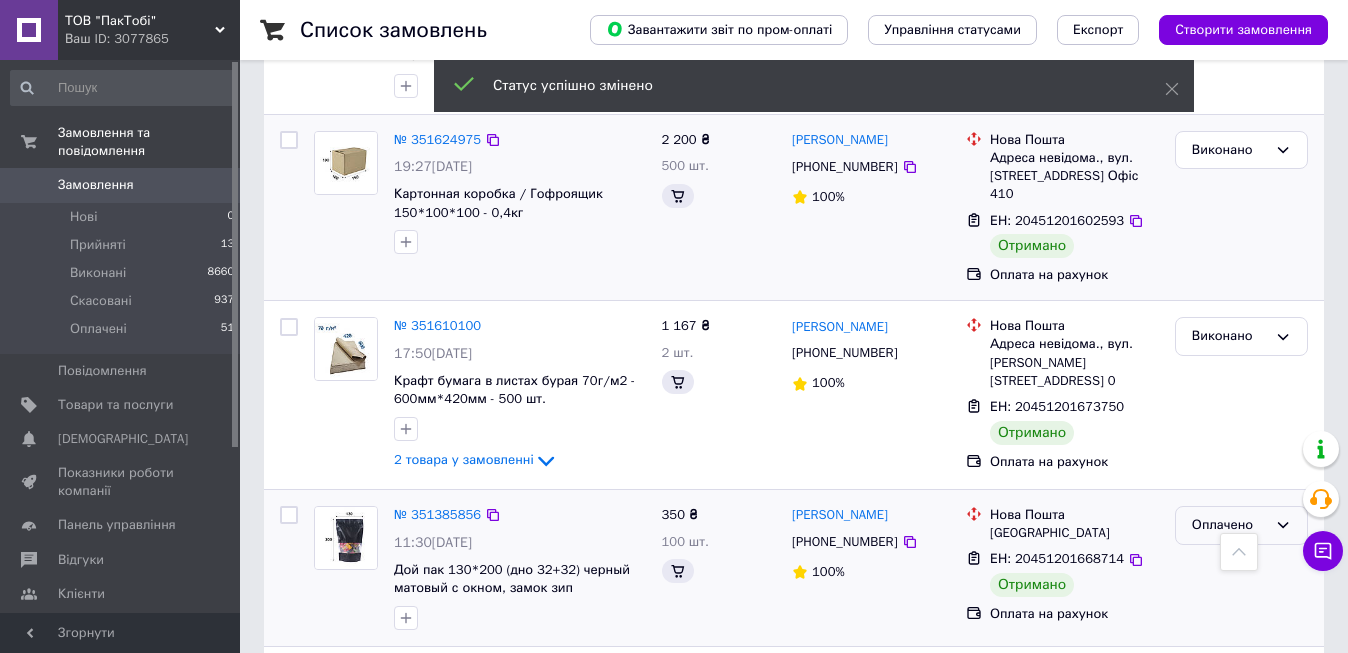 click on "Оплачено" at bounding box center (1229, 525) 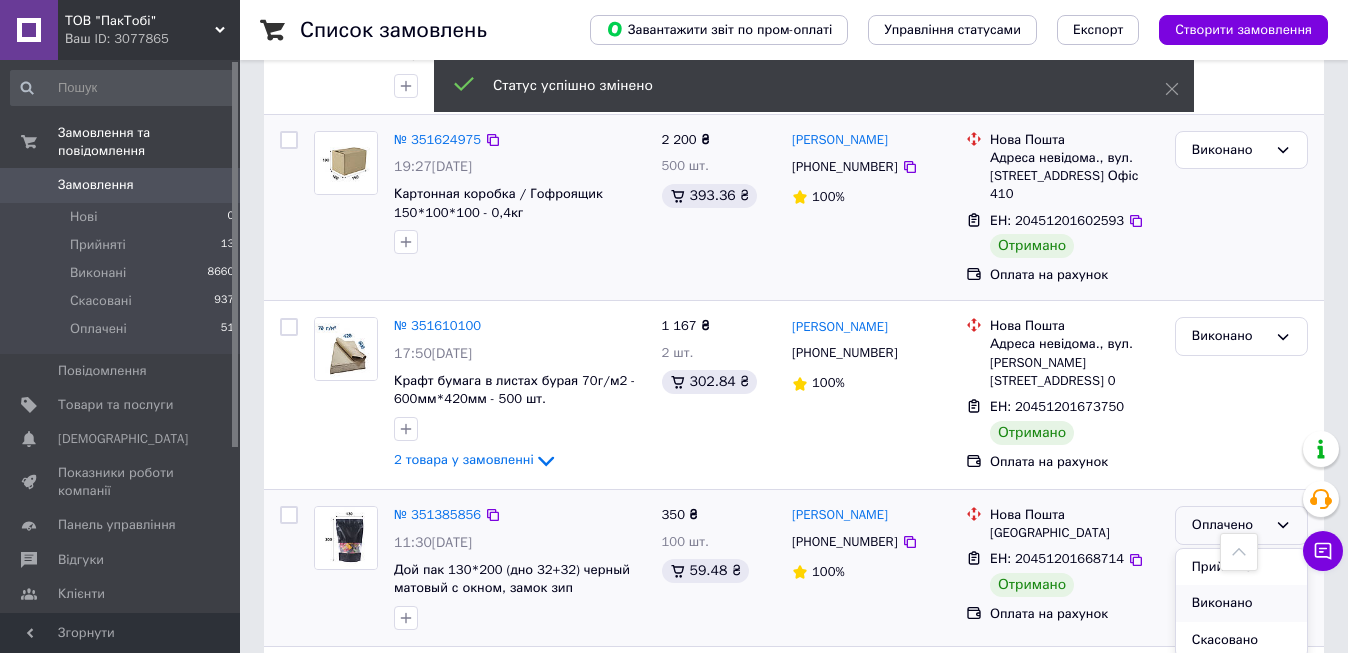 click on "Виконано" at bounding box center (1241, 603) 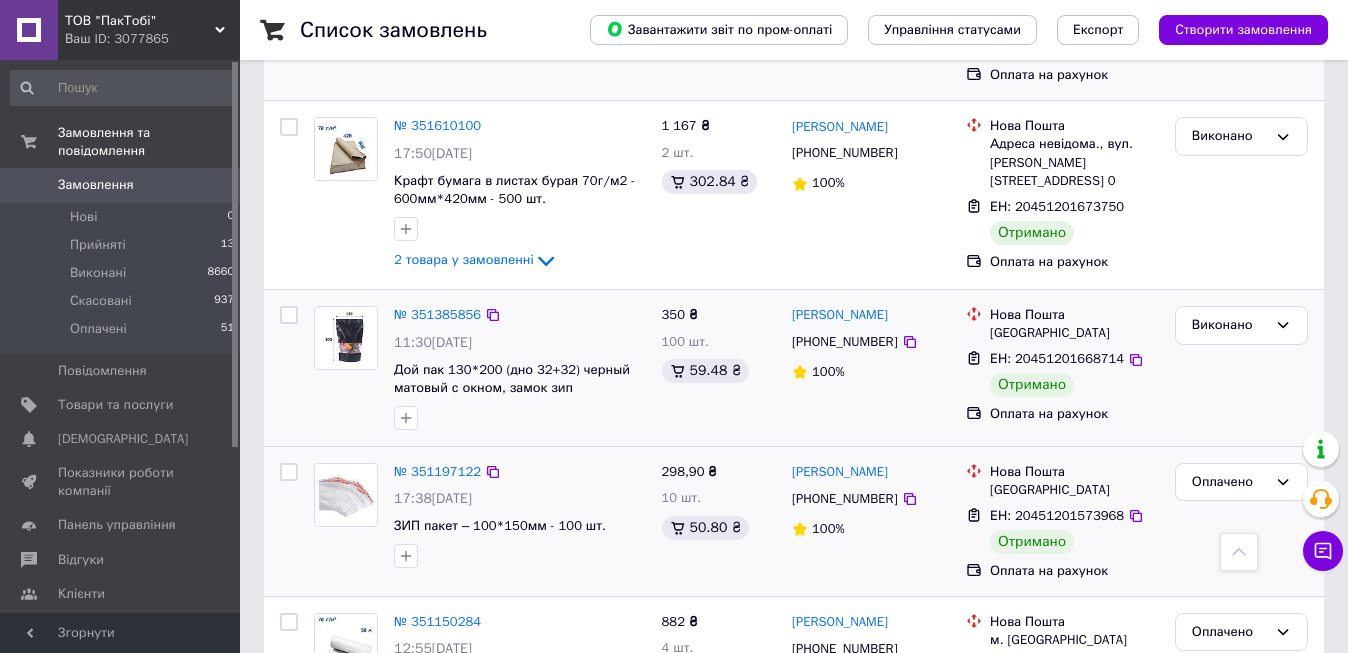 scroll, scrollTop: 900, scrollLeft: 0, axis: vertical 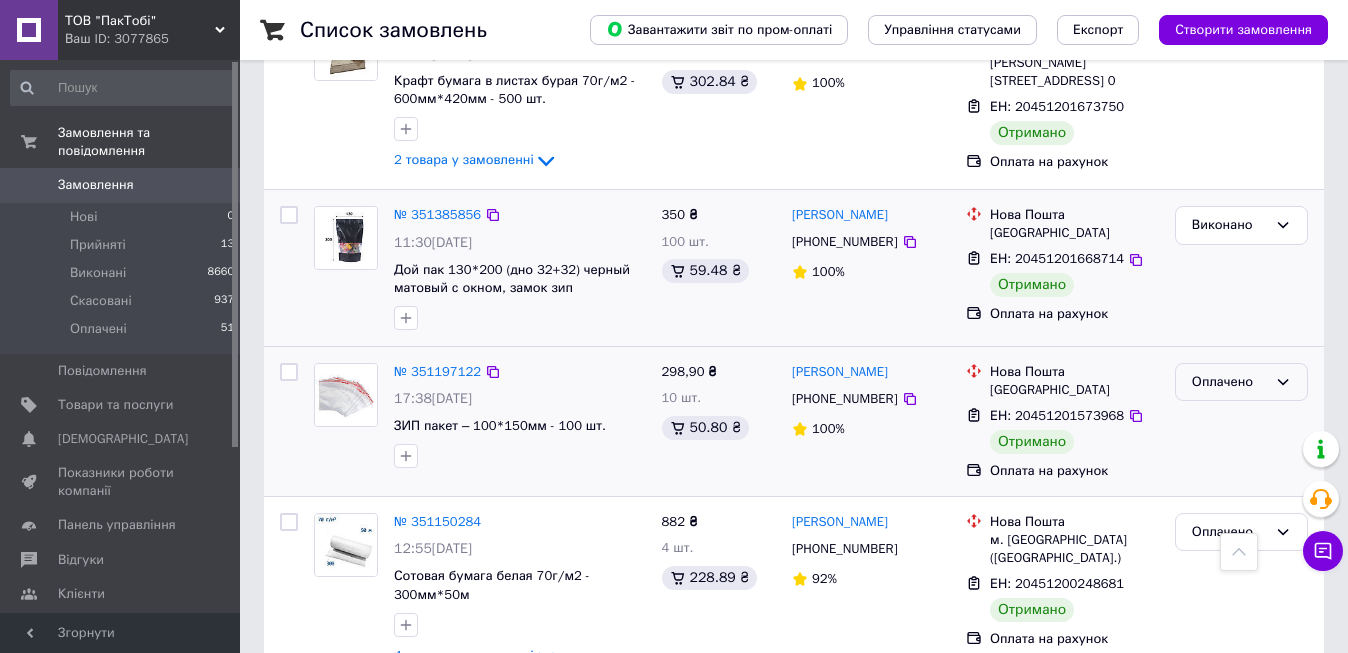 click on "Оплачено" at bounding box center (1229, 382) 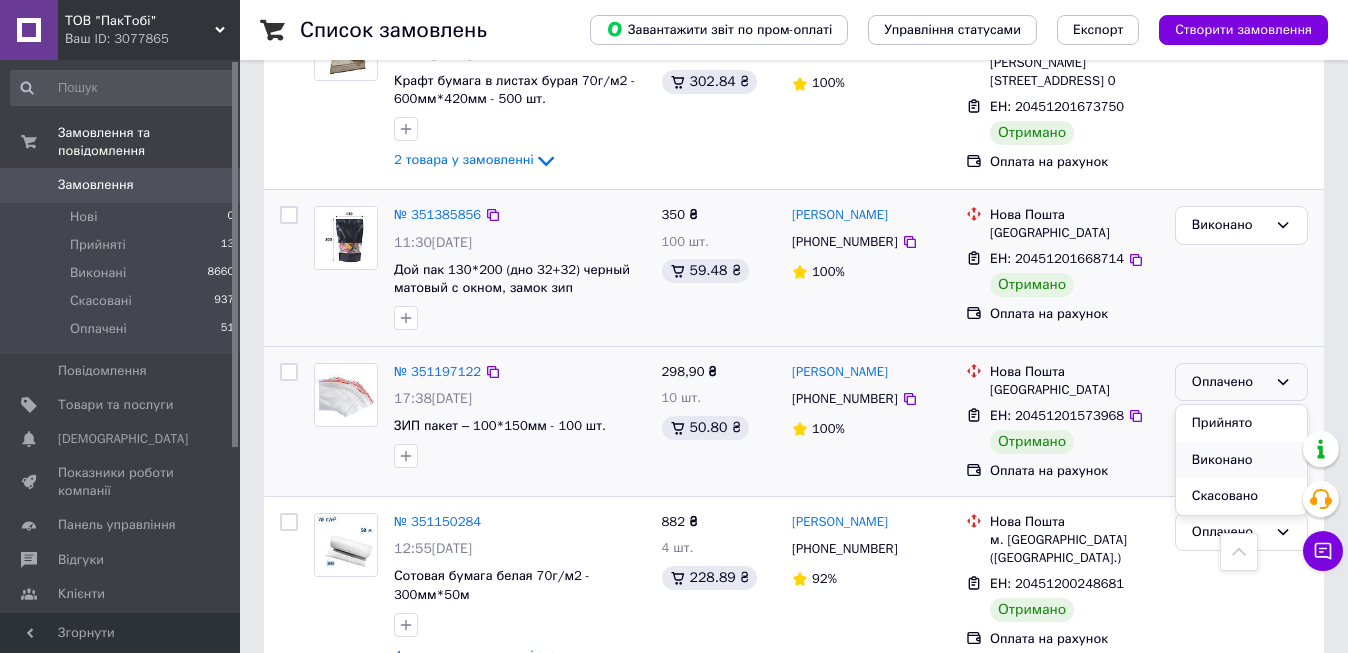 click on "Виконано" at bounding box center (1241, 460) 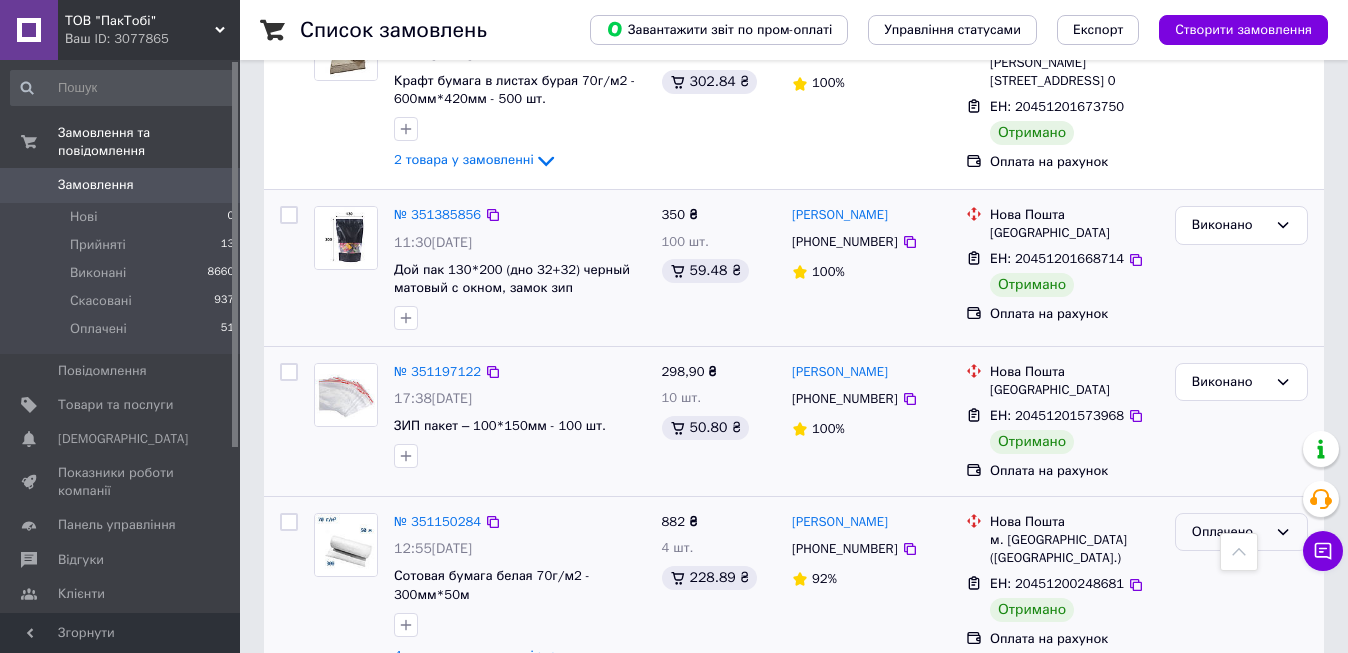 scroll, scrollTop: 1000, scrollLeft: 0, axis: vertical 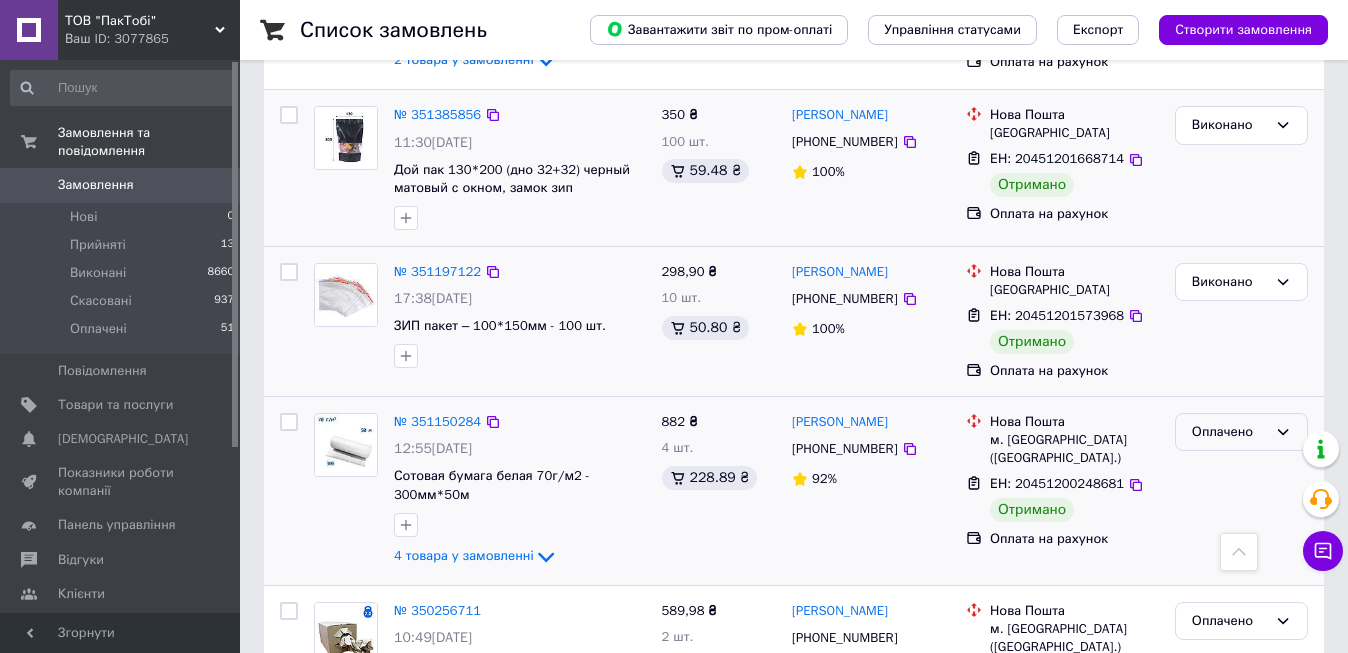 click on "Оплачено" at bounding box center (1229, 432) 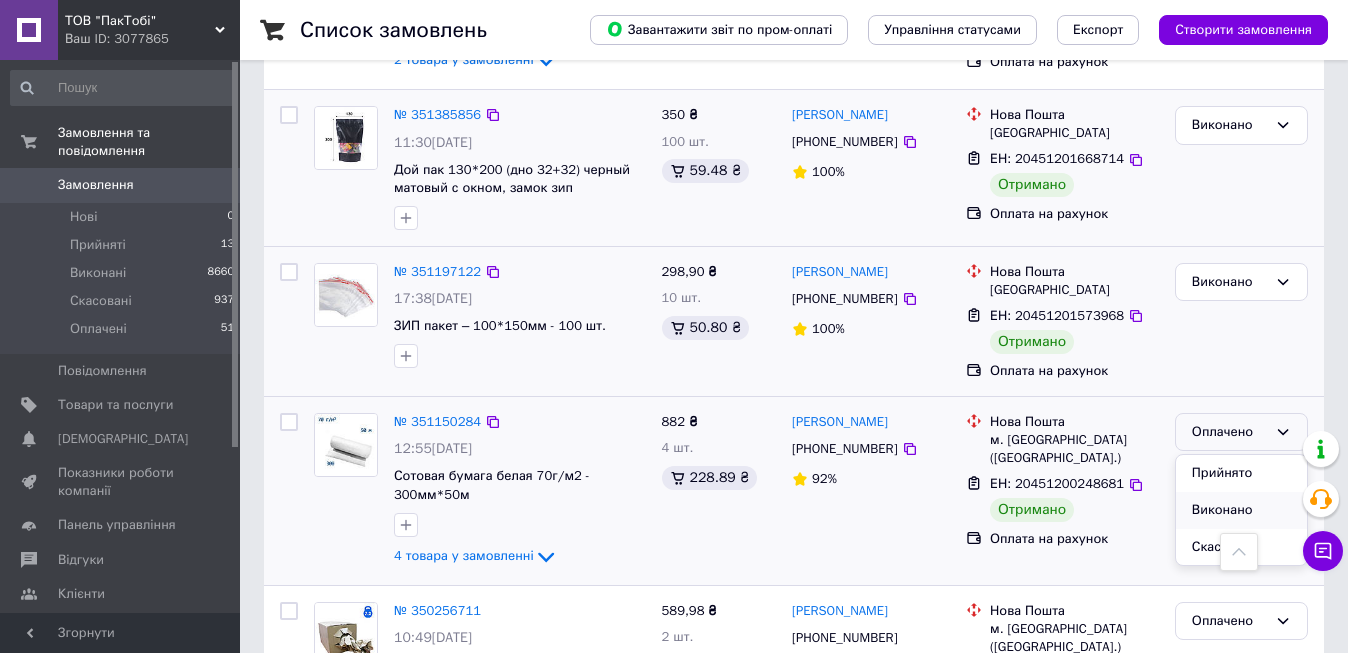 click on "Виконано" at bounding box center [1241, 510] 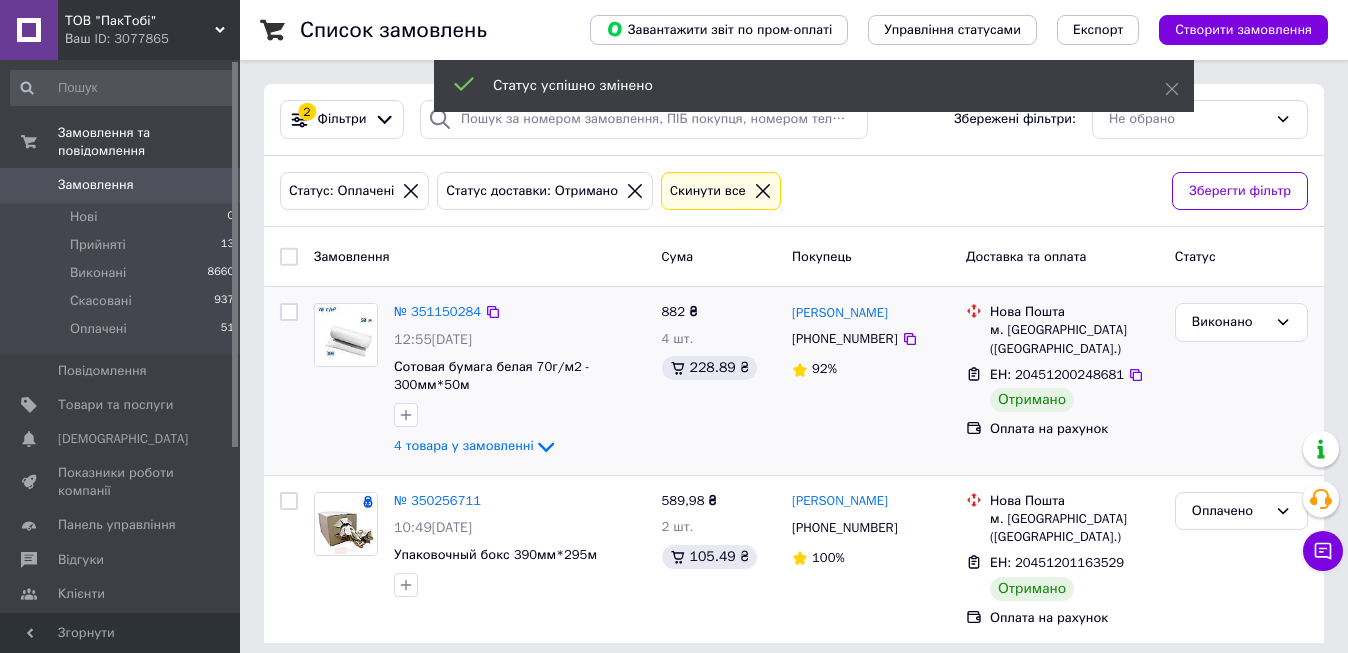 scroll, scrollTop: 14, scrollLeft: 0, axis: vertical 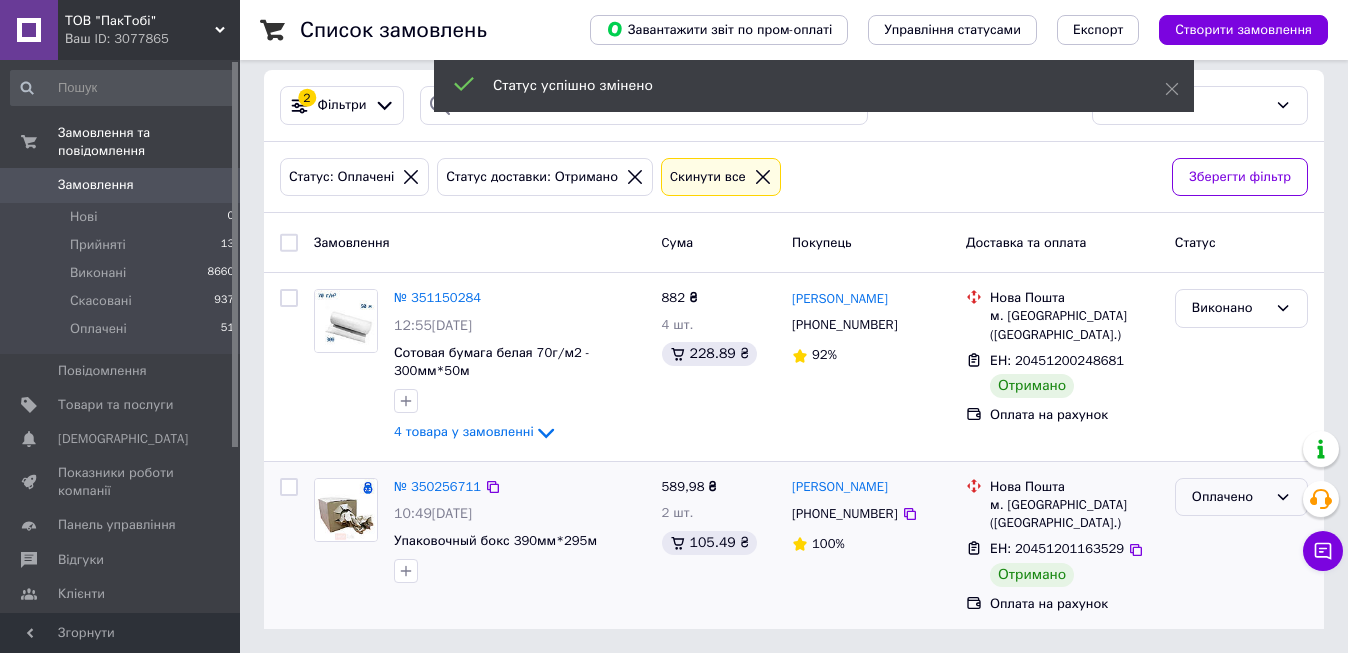 click on "Оплачено" at bounding box center [1229, 497] 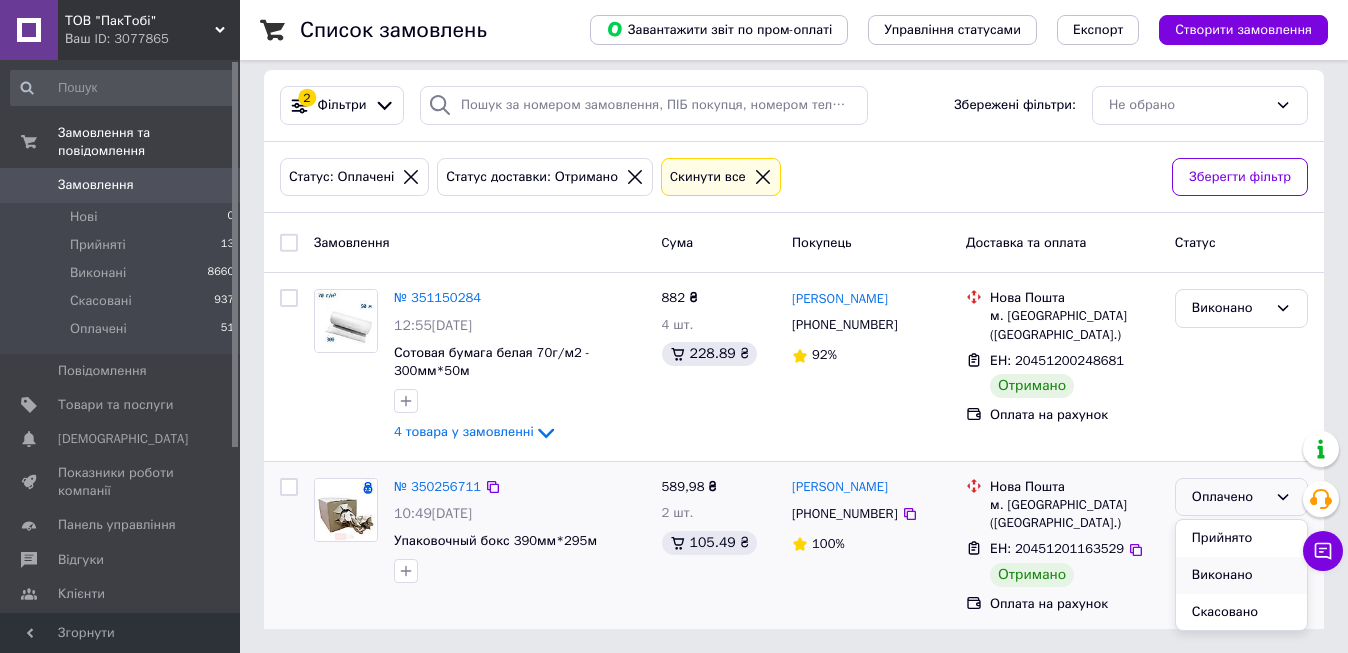 click on "Виконано" at bounding box center [1241, 575] 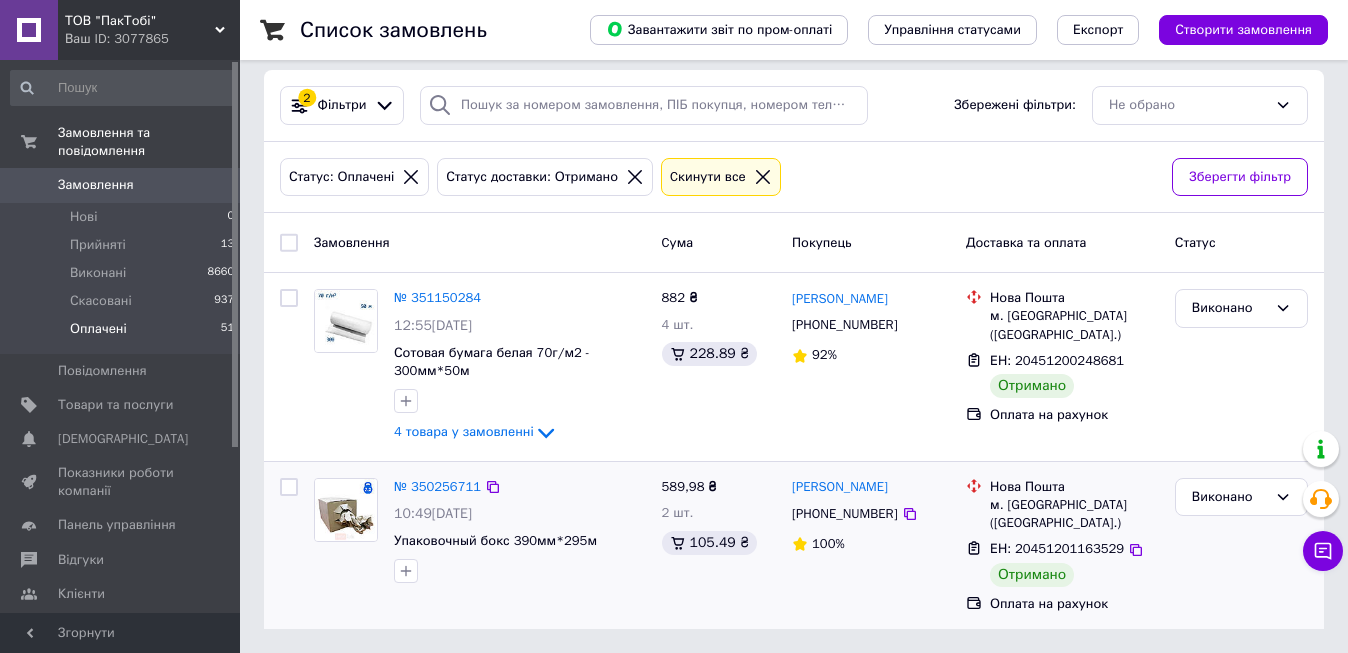 click on "Оплачені" at bounding box center (98, 329) 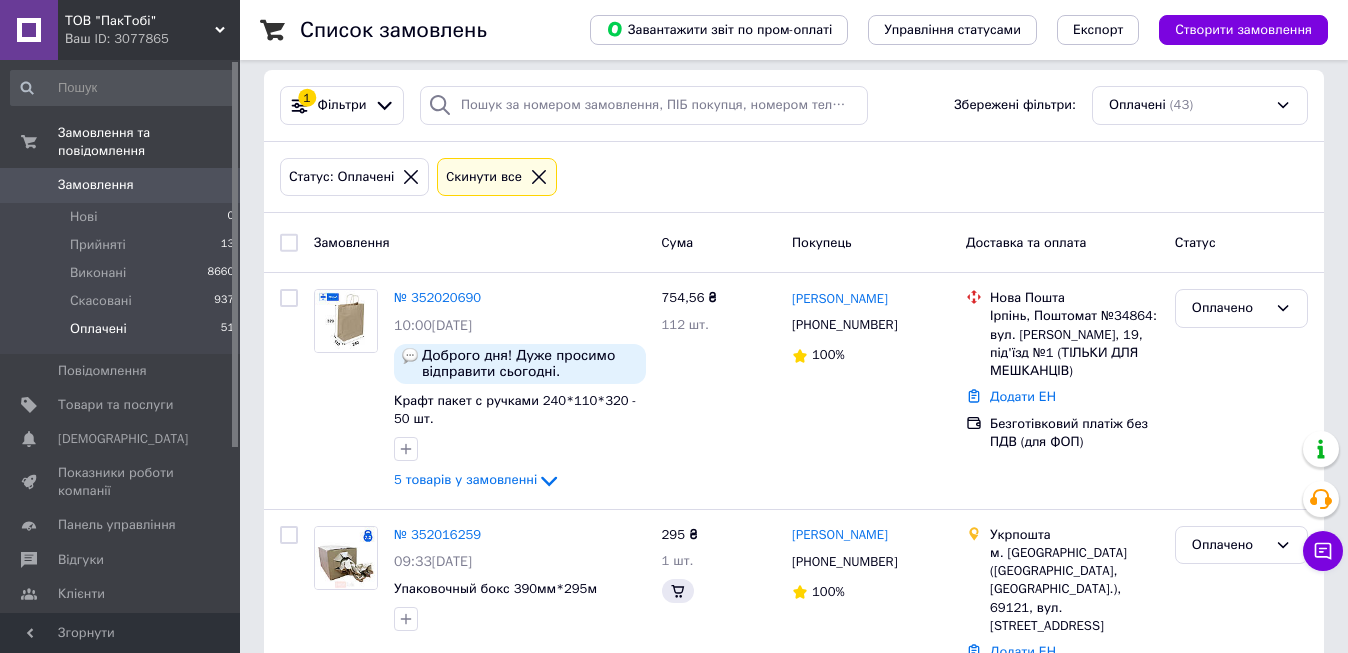 scroll, scrollTop: 0, scrollLeft: 0, axis: both 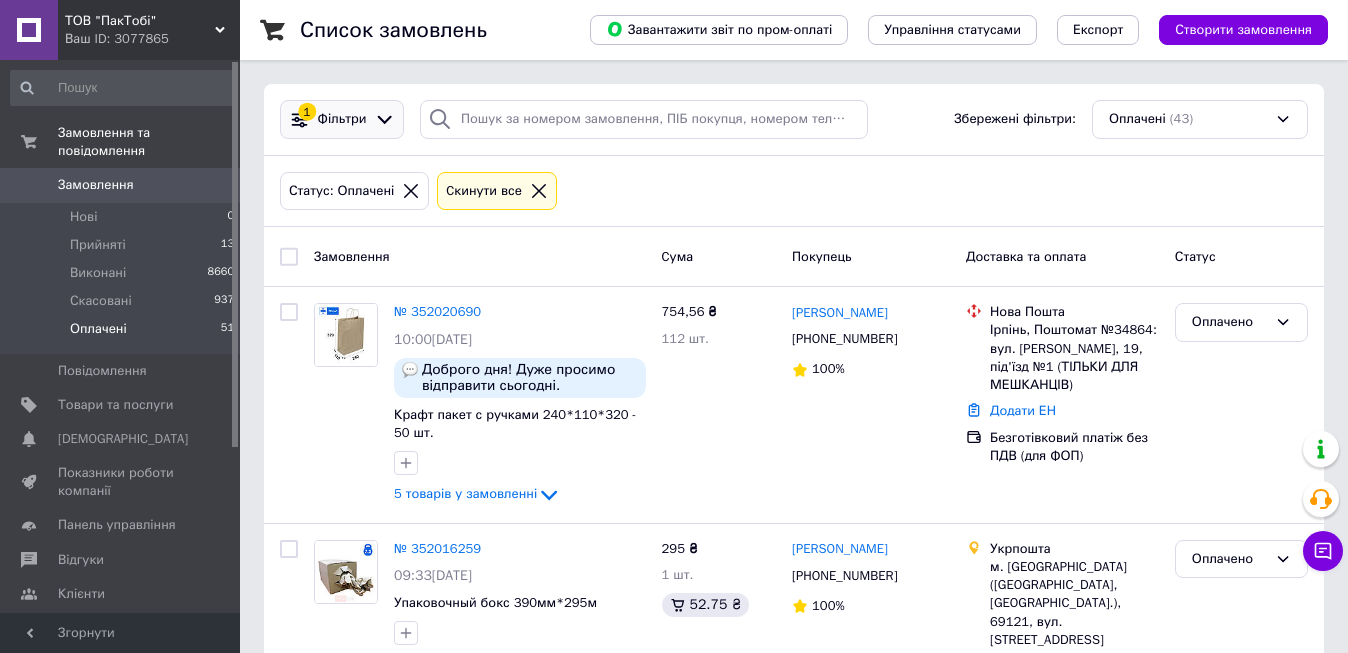click 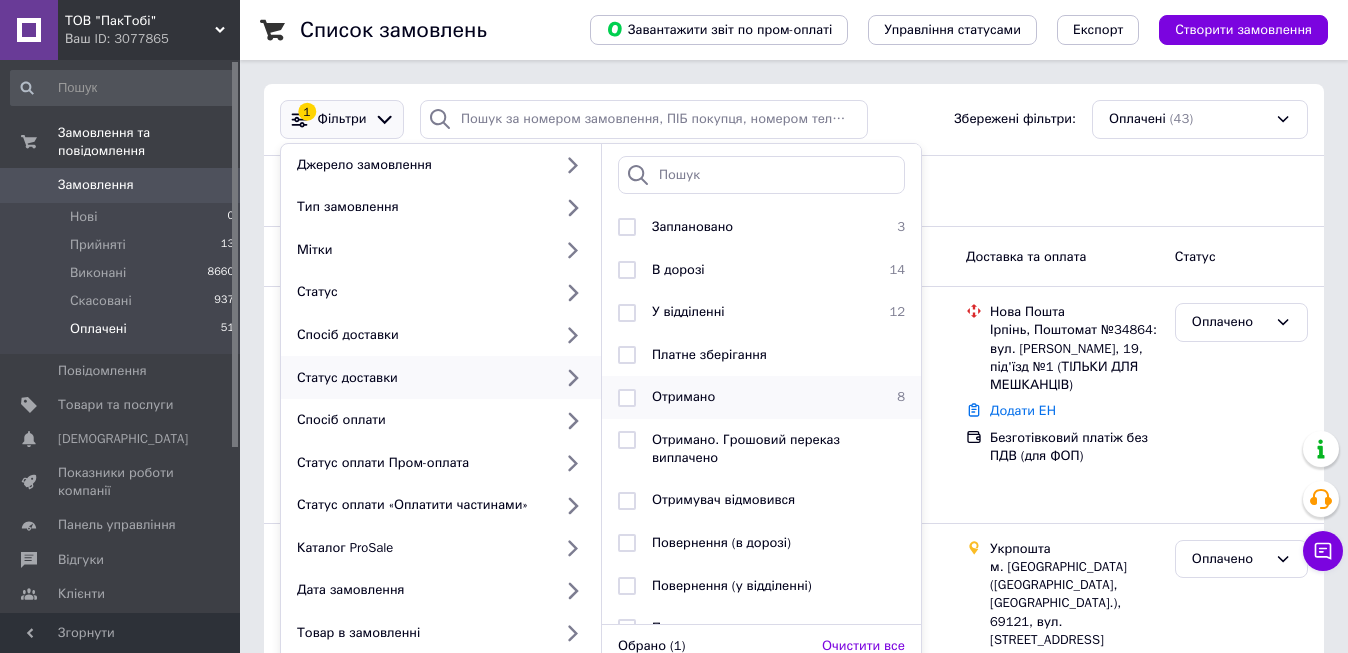 click on "Отримано" at bounding box center [683, 396] 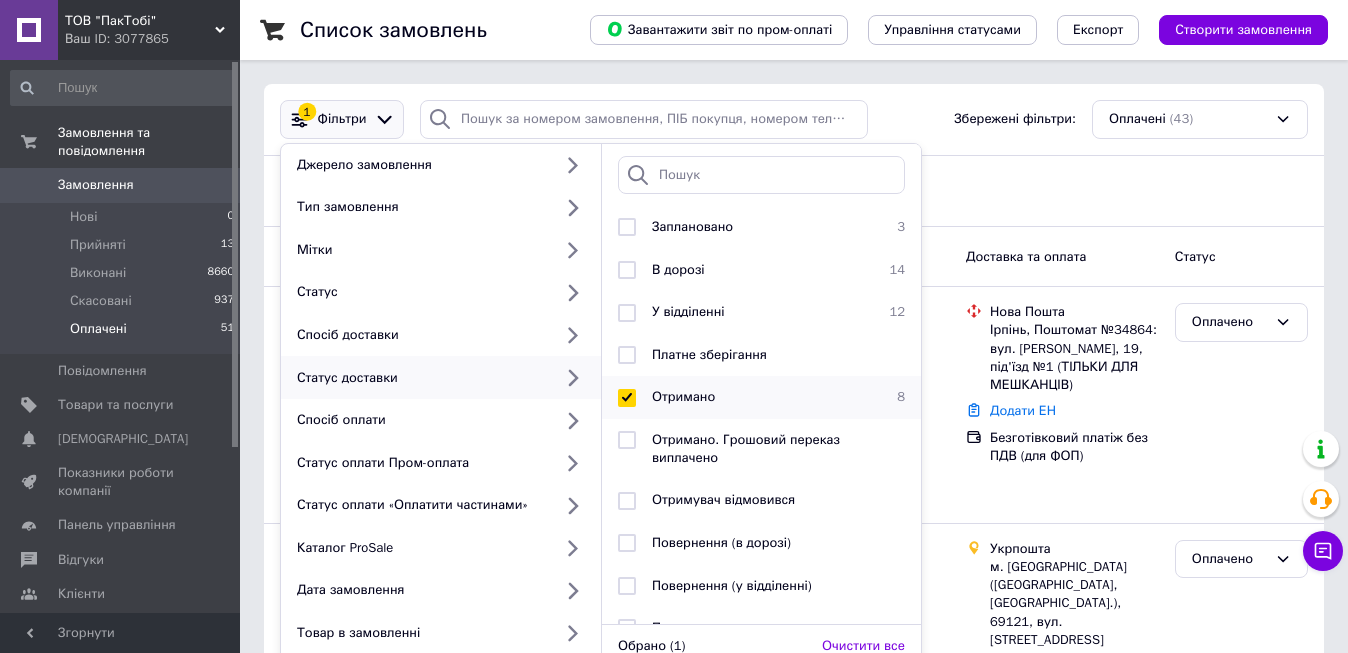 checkbox on "true" 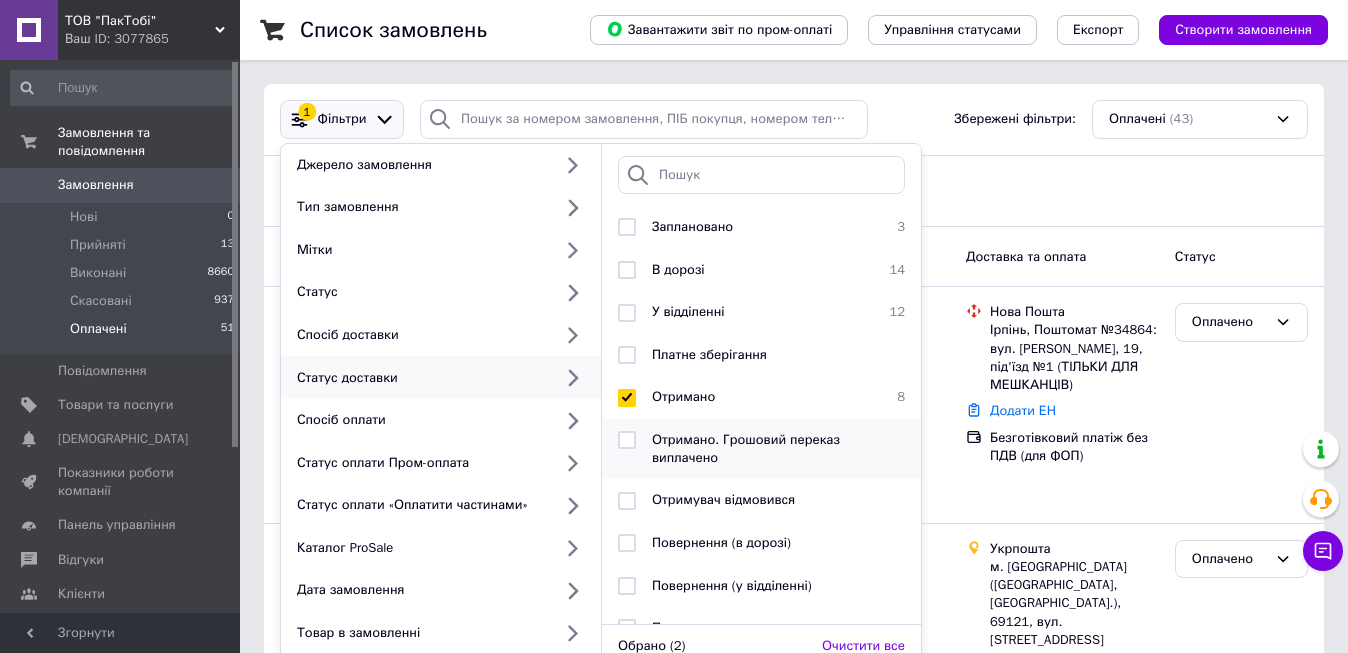 scroll, scrollTop: 110, scrollLeft: 0, axis: vertical 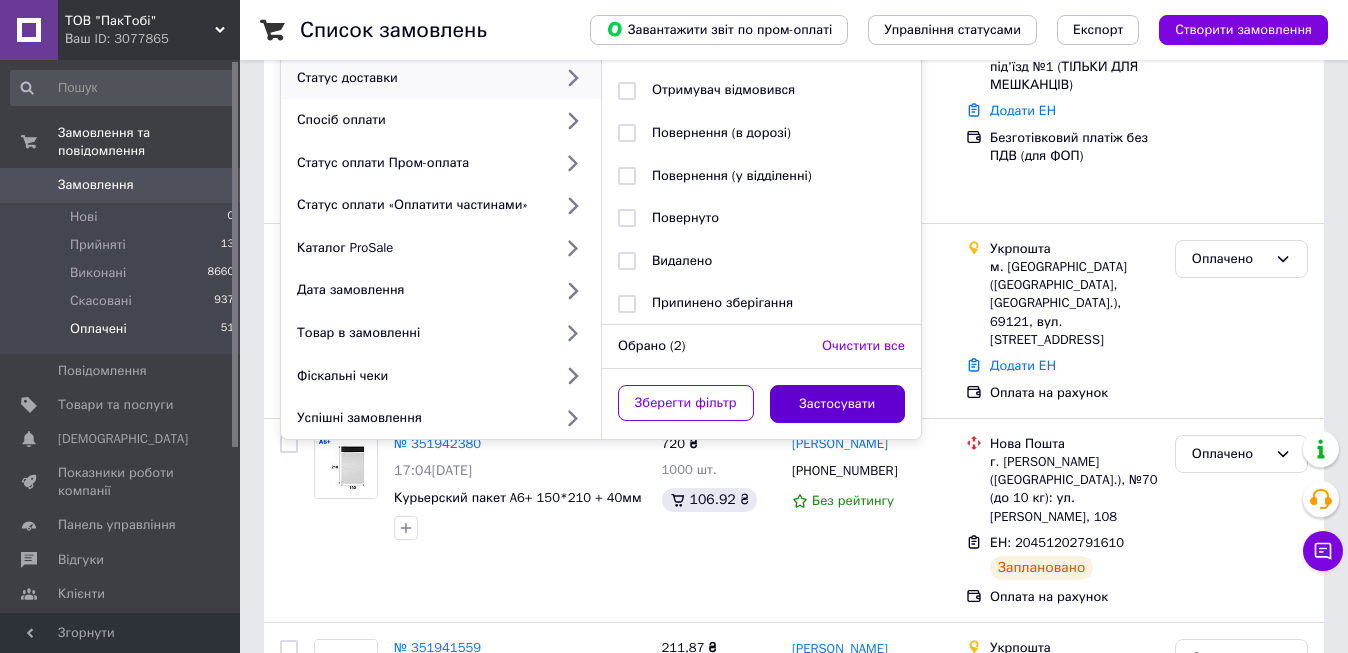 click on "Застосувати" at bounding box center [838, 404] 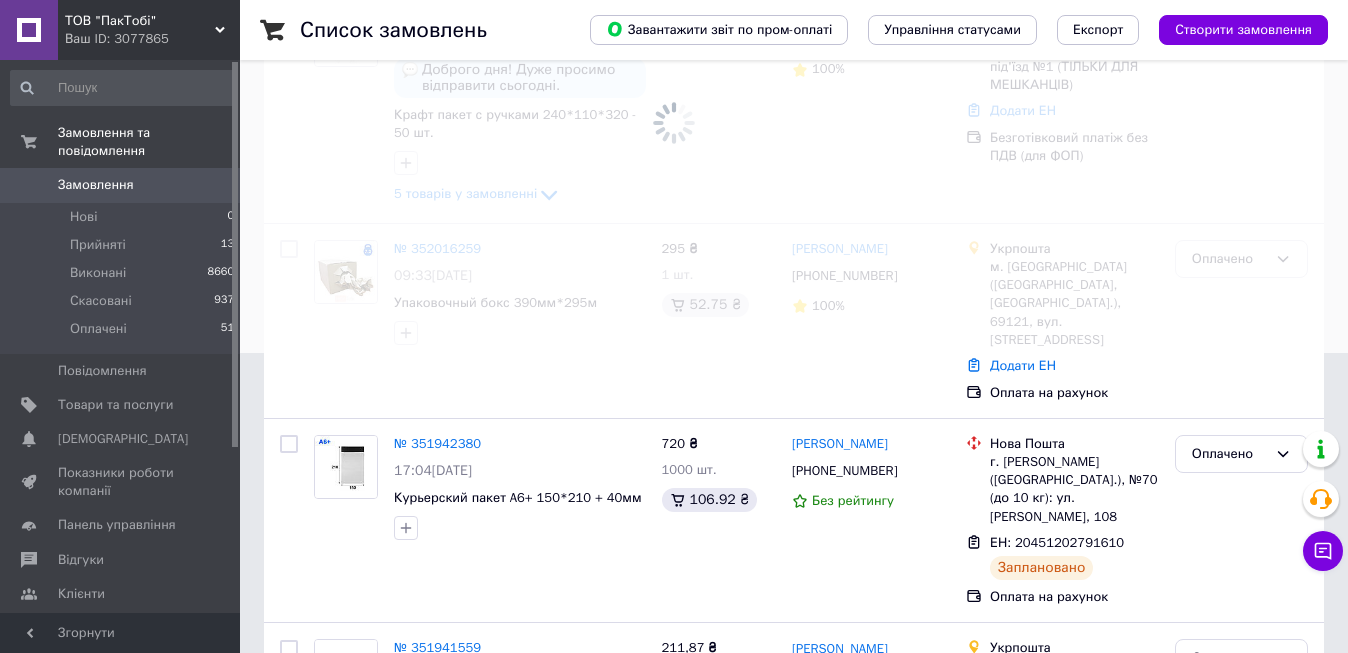 scroll, scrollTop: 0, scrollLeft: 0, axis: both 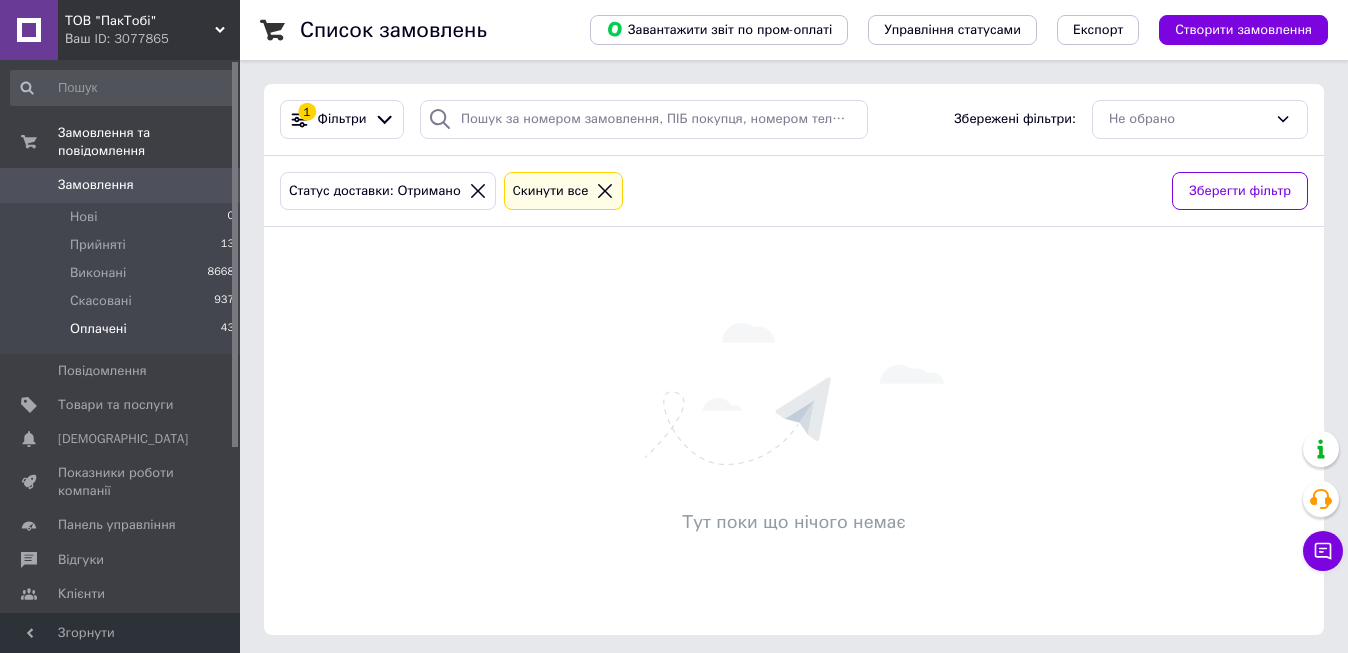click on "Оплачені" at bounding box center [98, 329] 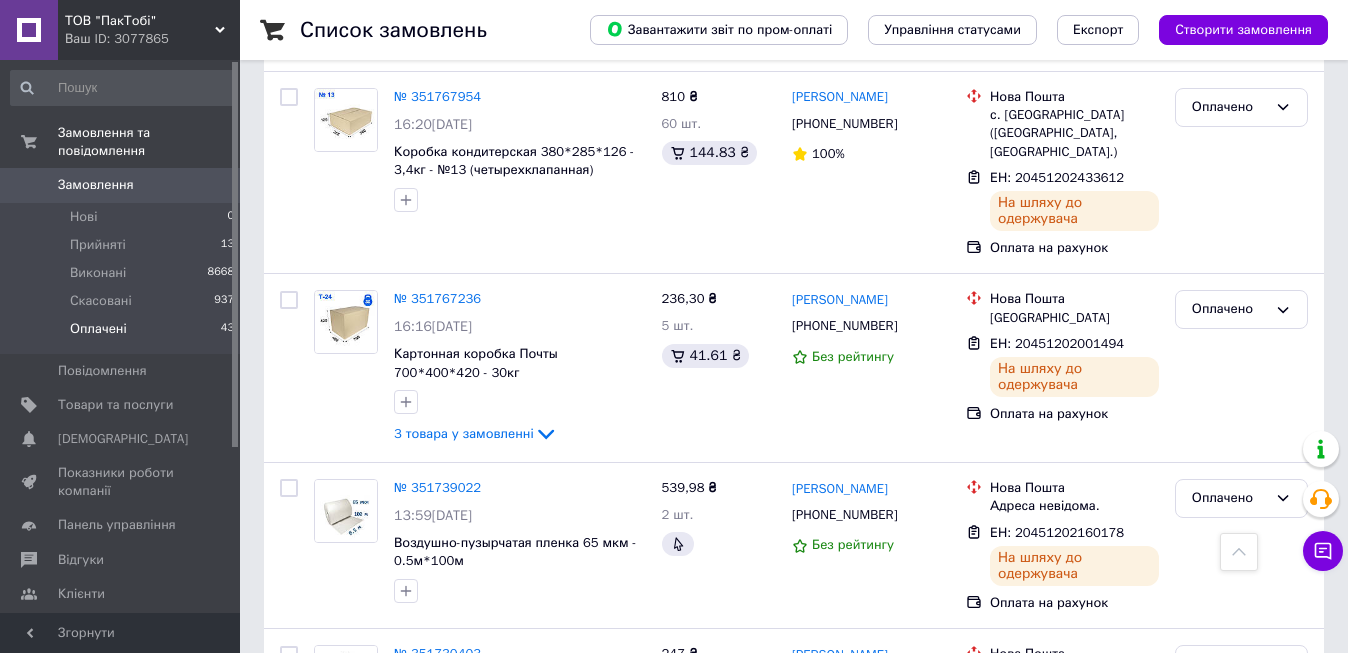 scroll, scrollTop: 3412, scrollLeft: 0, axis: vertical 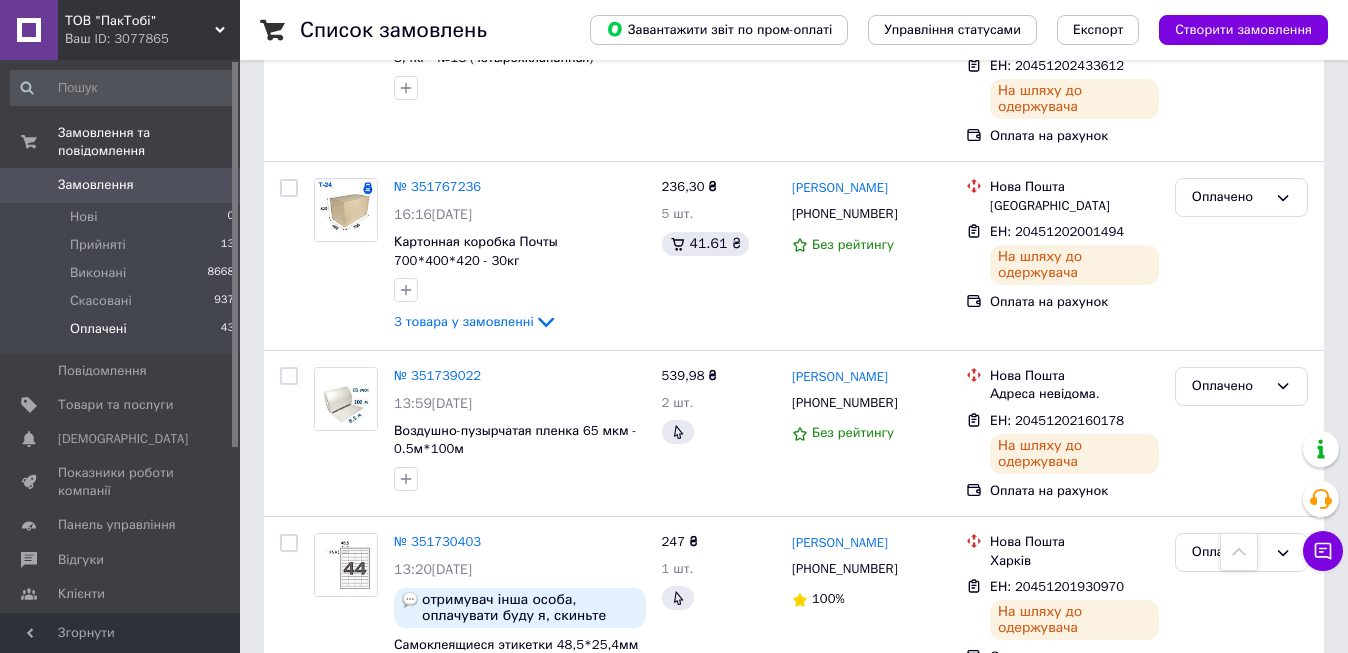 click on "3" at bounding box center [371, 766] 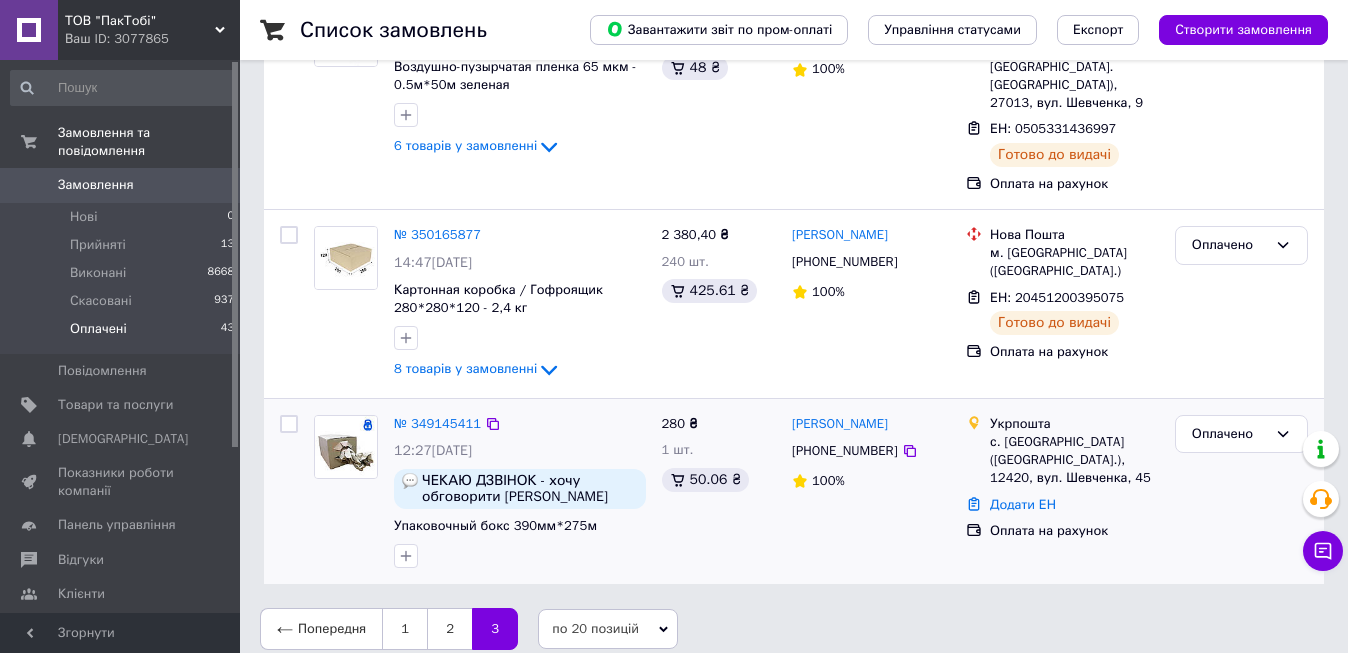 scroll, scrollTop: 317, scrollLeft: 0, axis: vertical 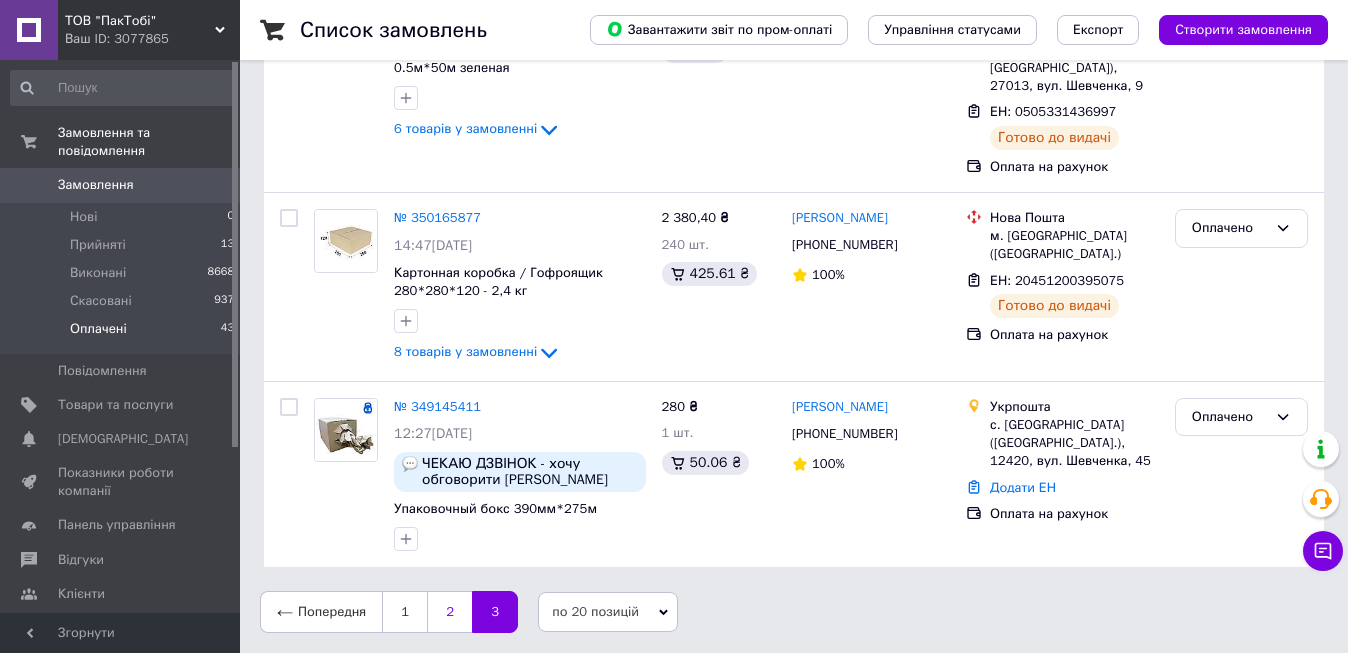 click on "2" at bounding box center [449, 612] 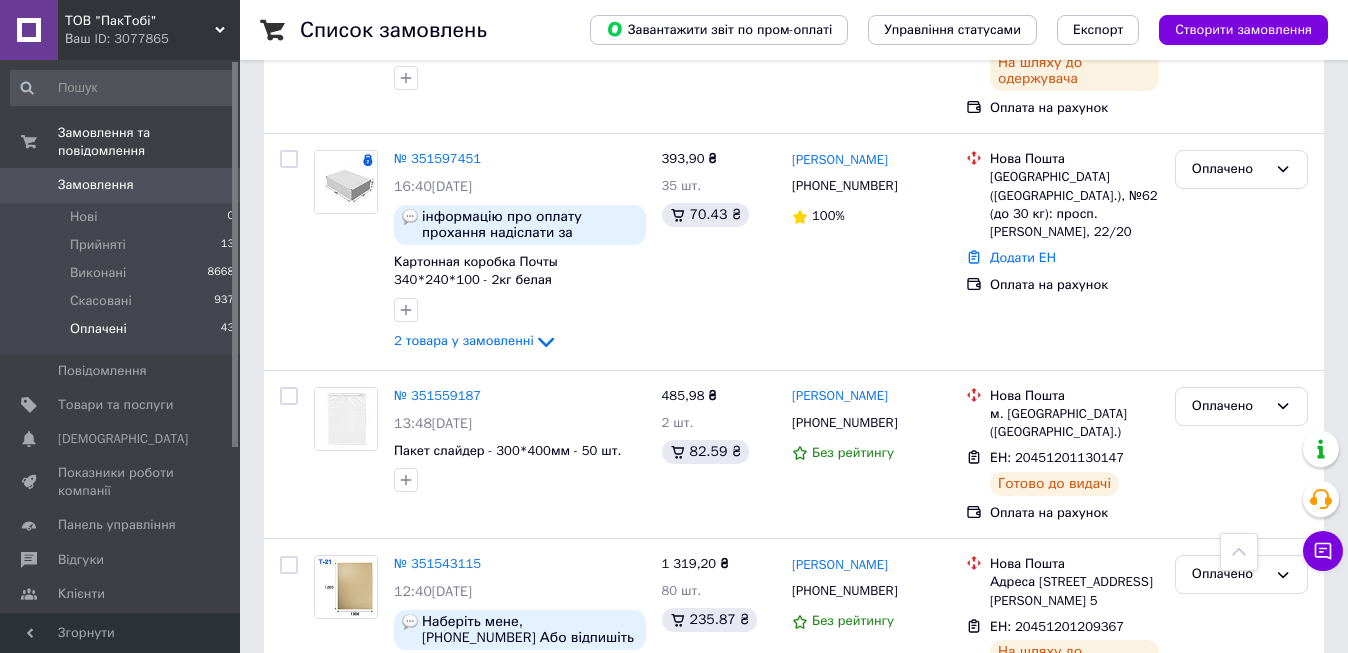 scroll, scrollTop: 1243, scrollLeft: 0, axis: vertical 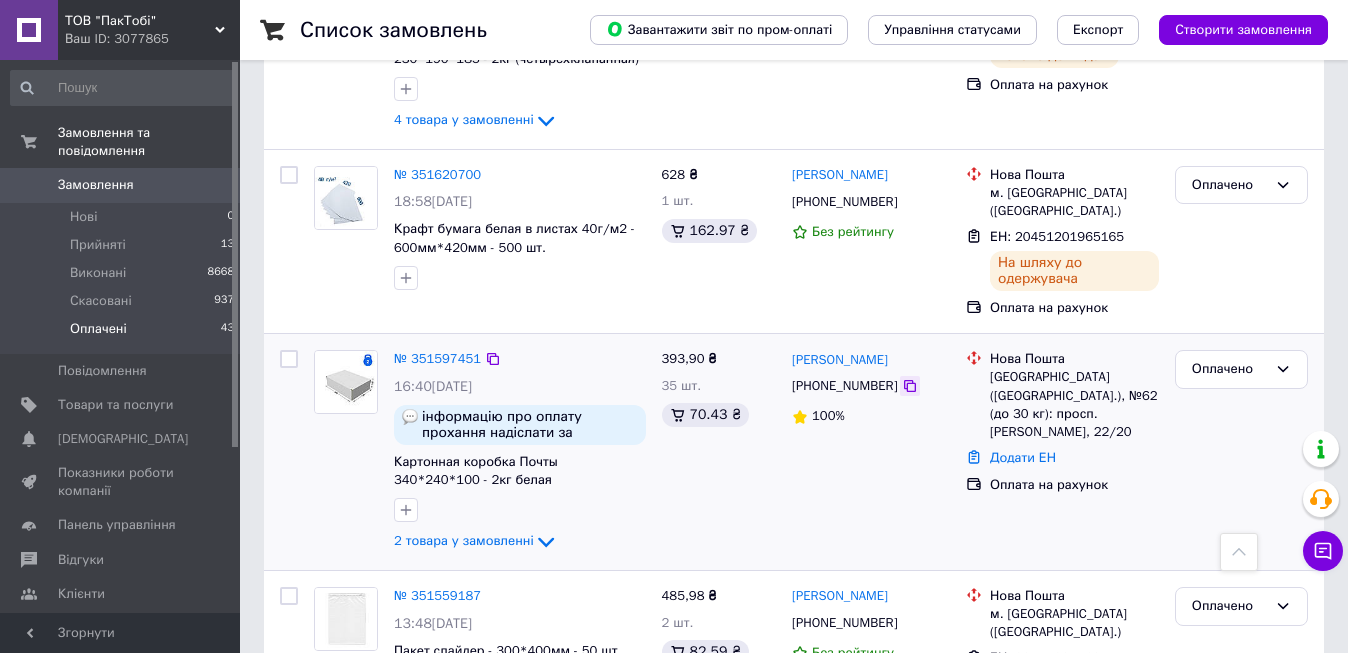click 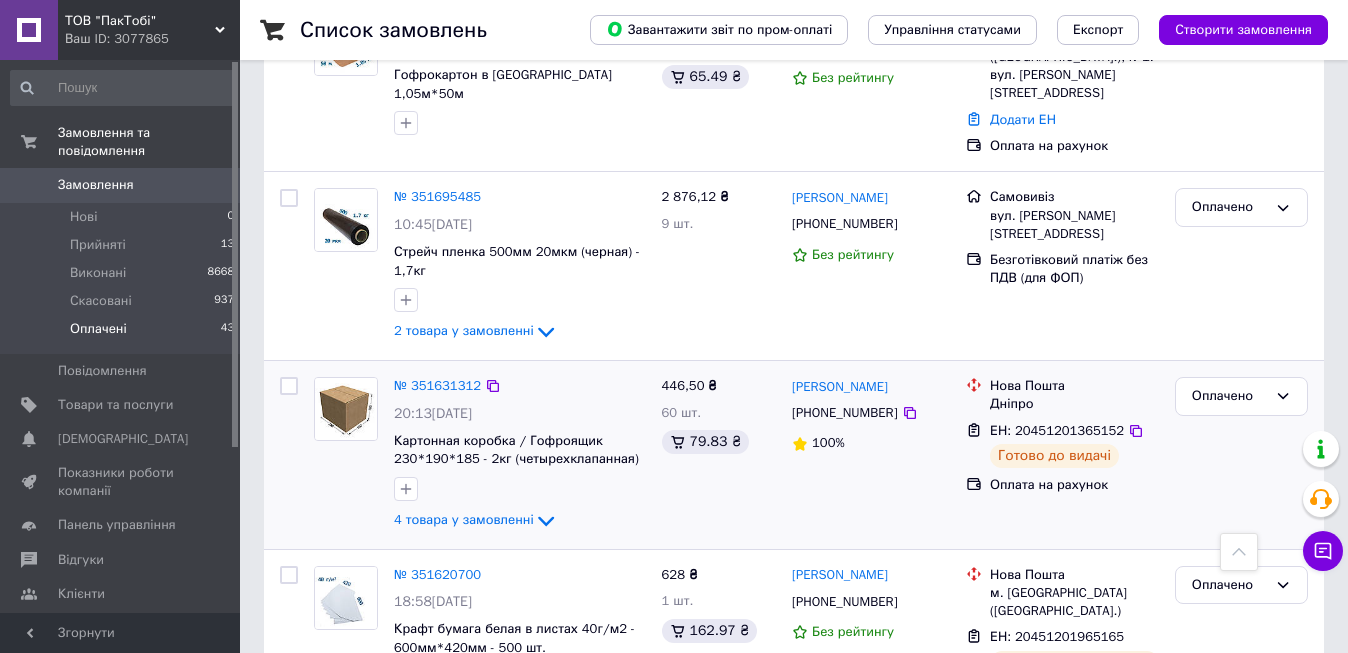scroll, scrollTop: 743, scrollLeft: 0, axis: vertical 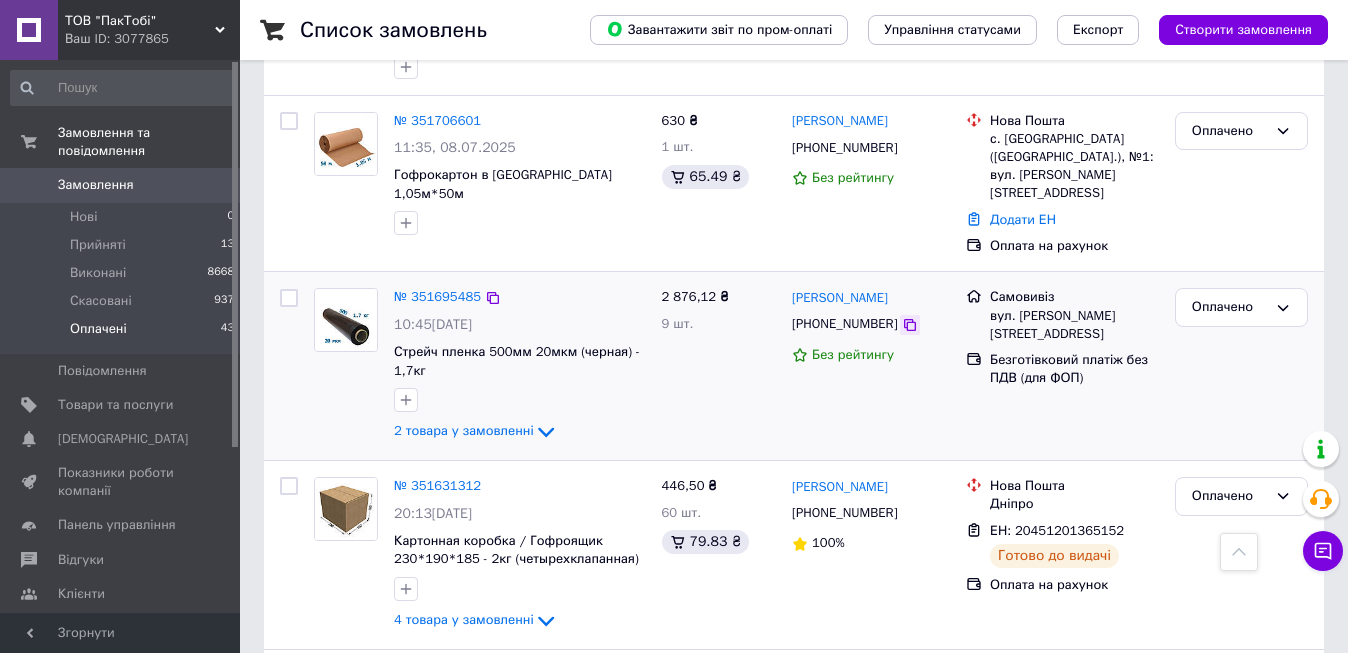 click 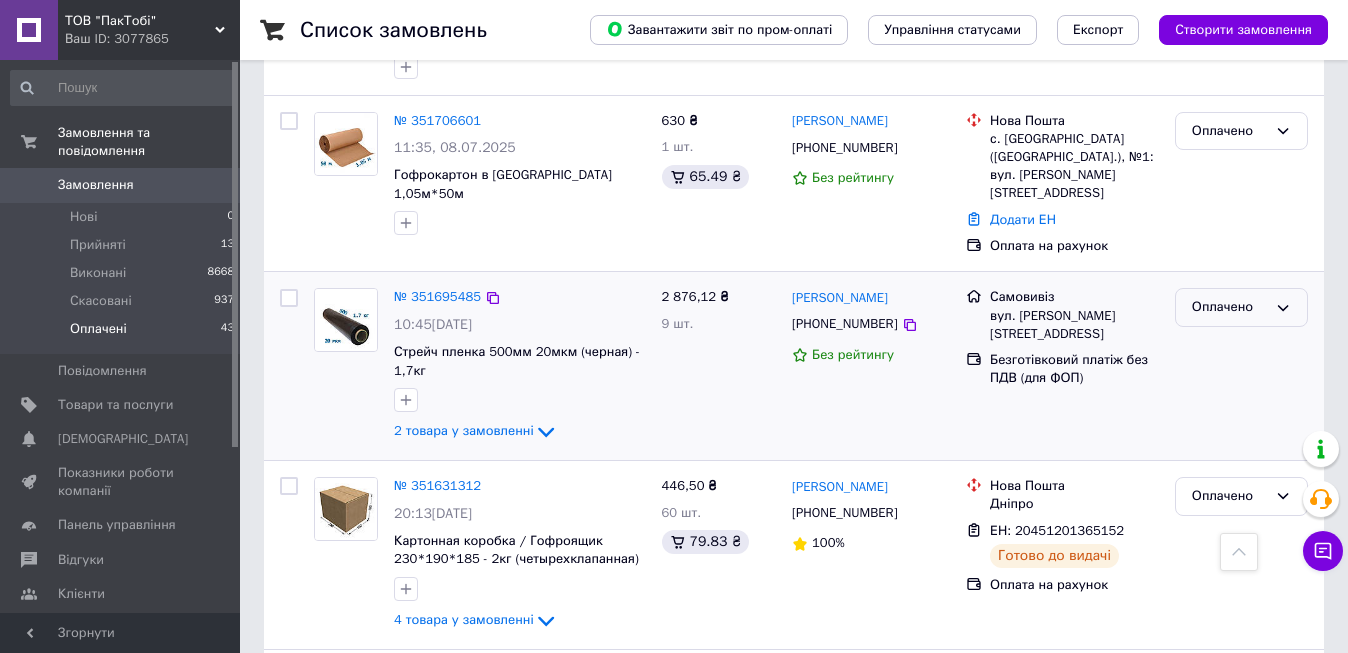click on "Оплачено" at bounding box center [1229, 307] 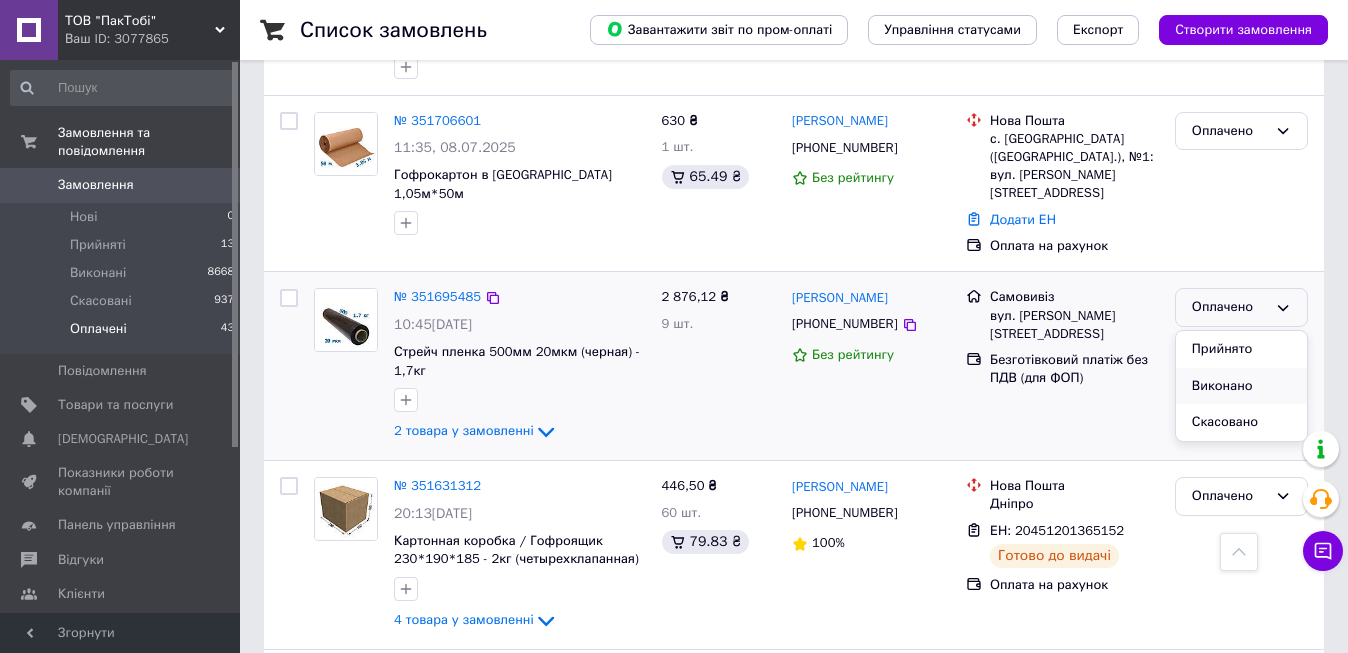 click on "Виконано" at bounding box center [1241, 386] 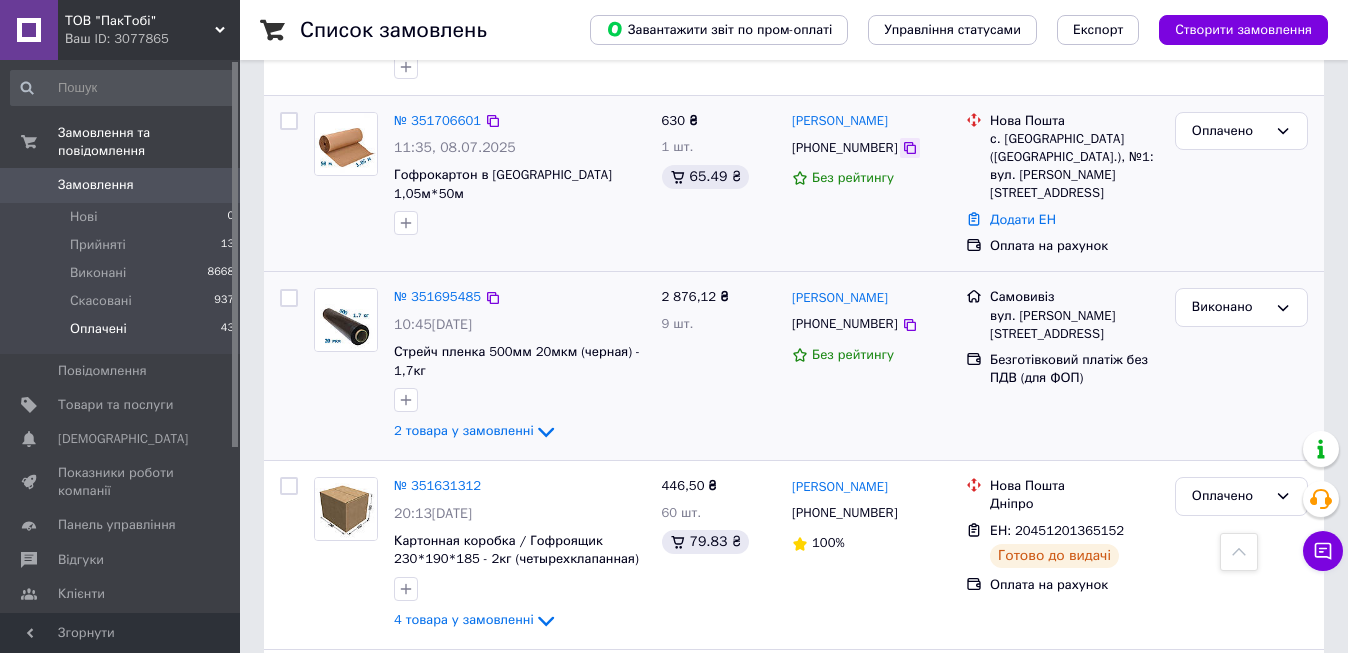 click 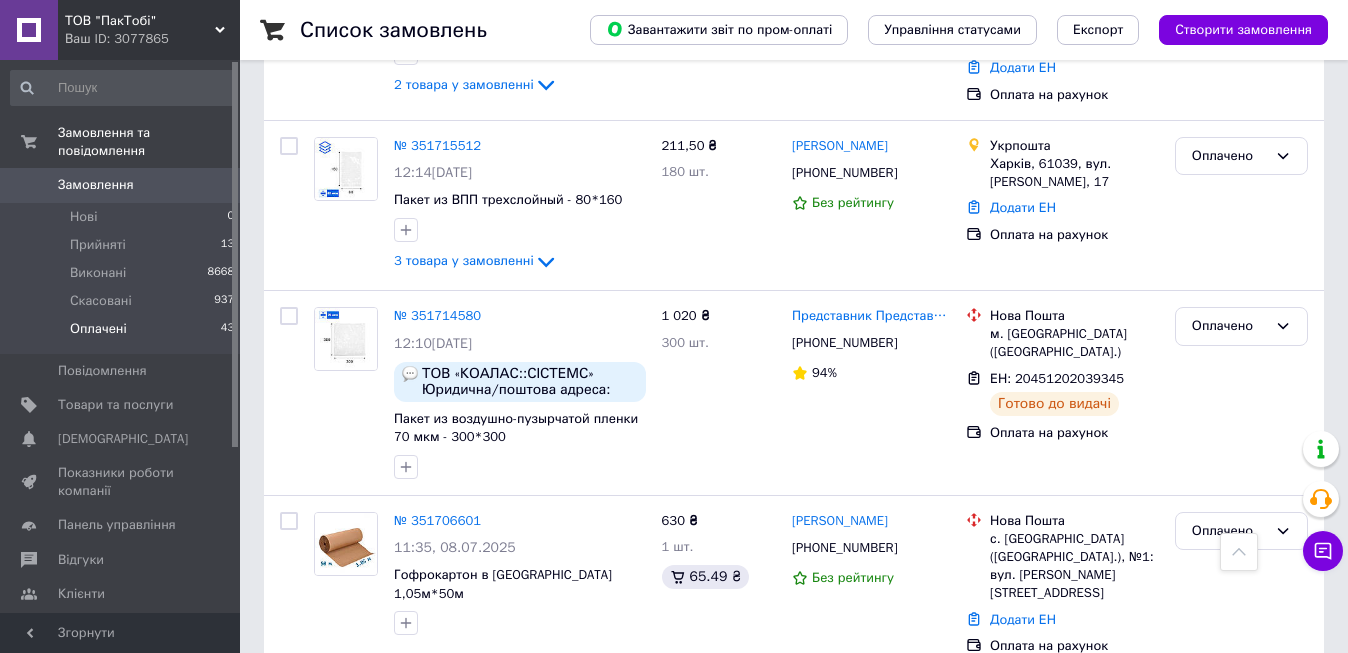 scroll, scrollTop: 243, scrollLeft: 0, axis: vertical 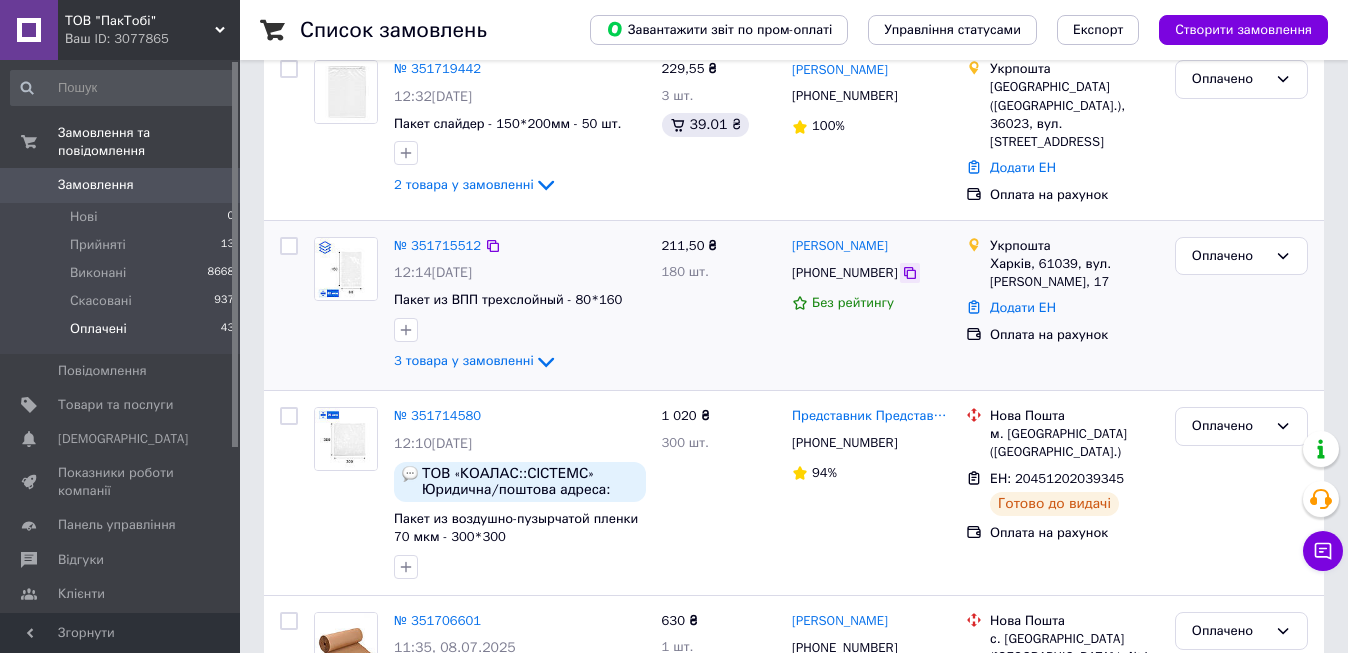 click 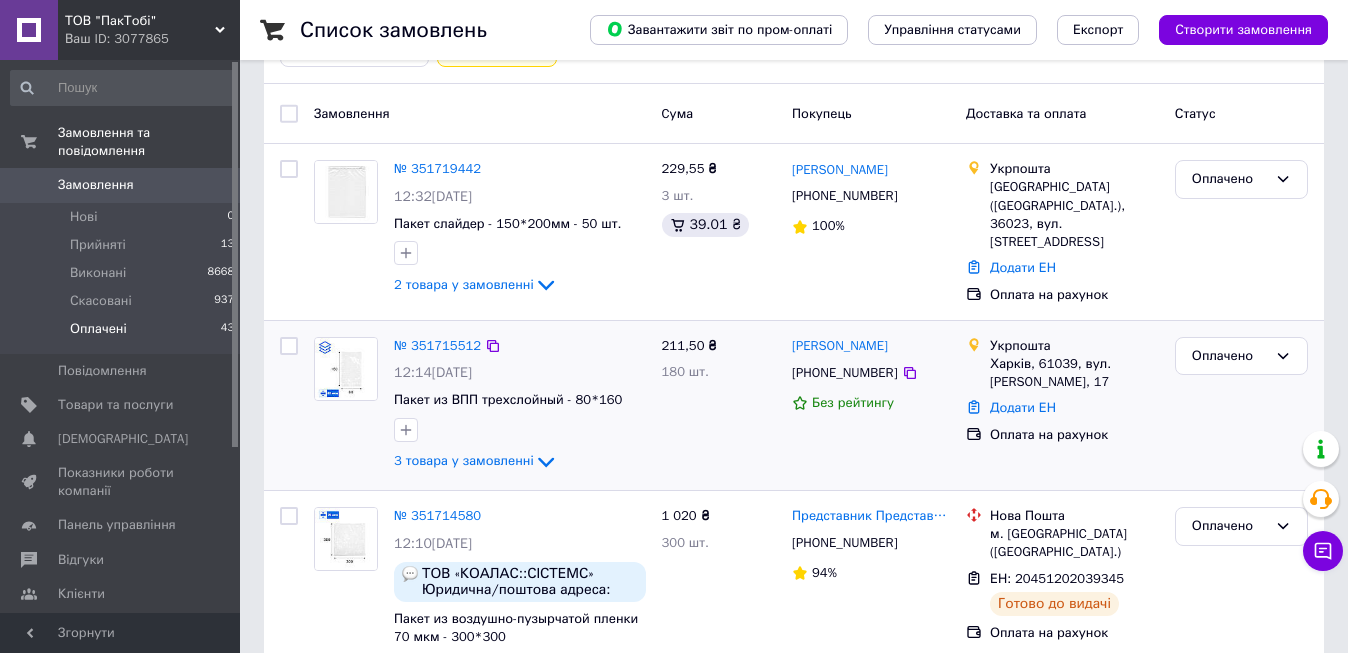 scroll, scrollTop: 43, scrollLeft: 0, axis: vertical 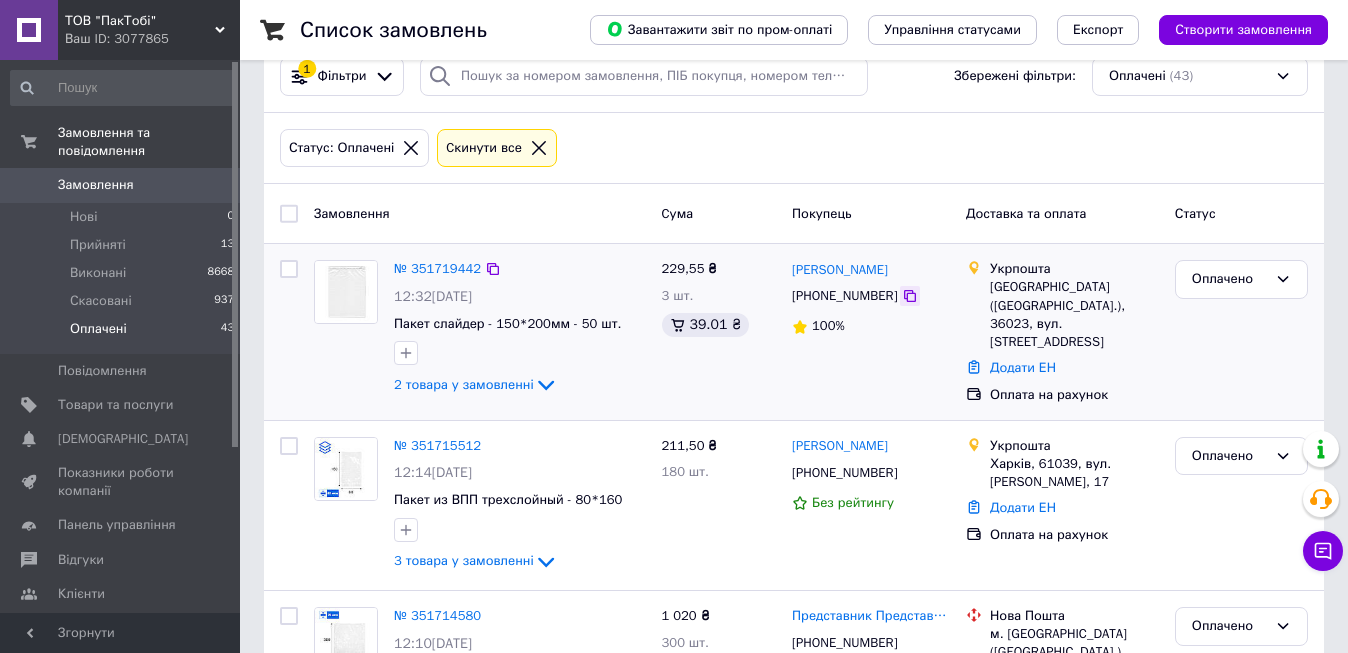 click 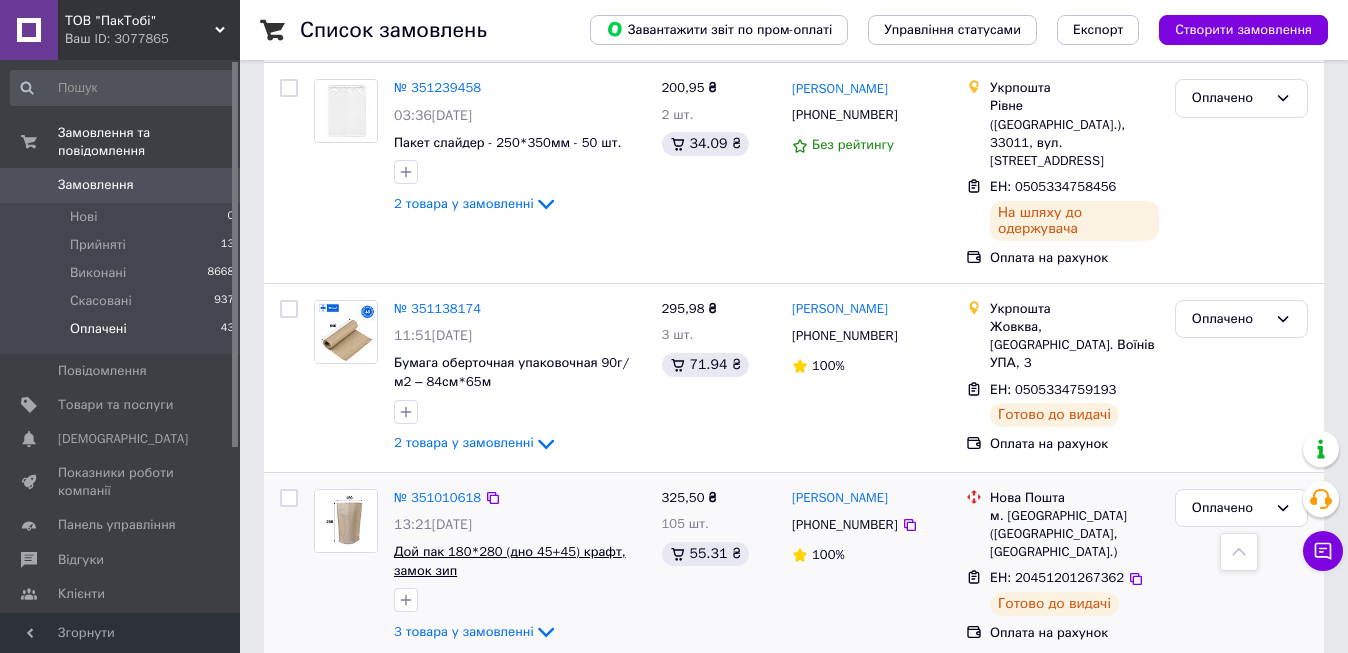 scroll, scrollTop: 3443, scrollLeft: 0, axis: vertical 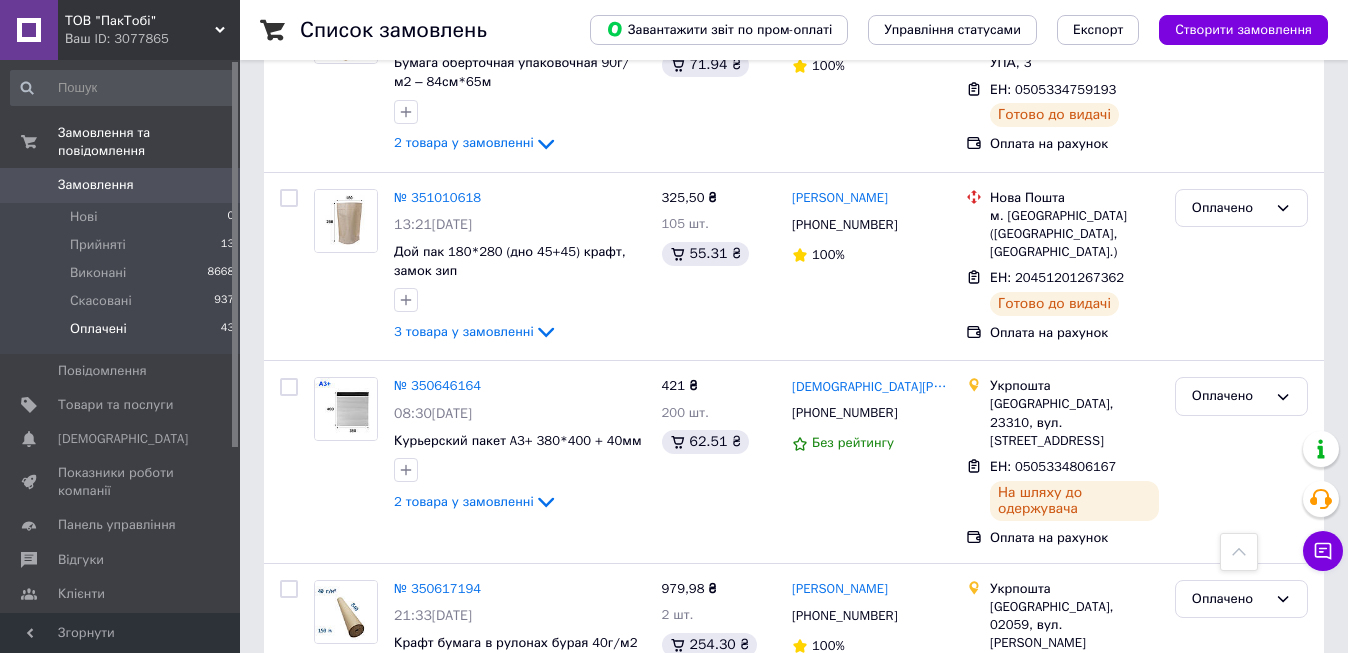 click on "1" at bounding box center (404, 812) 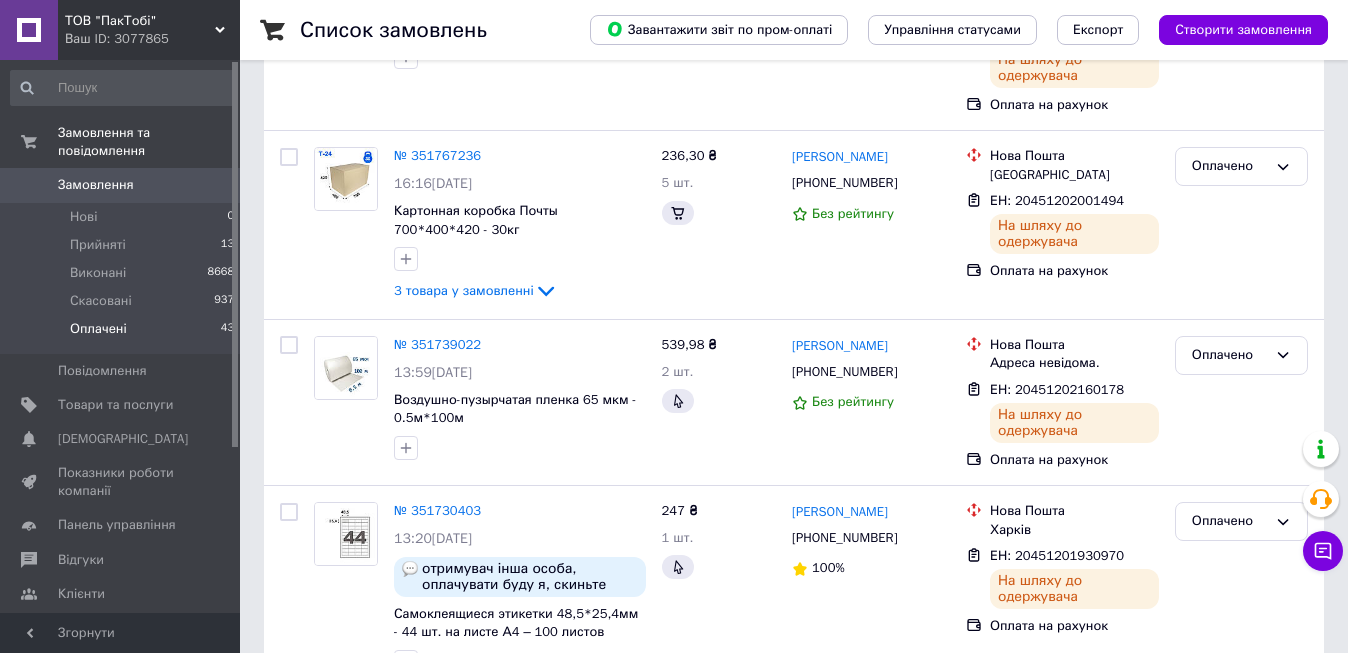 scroll, scrollTop: 0, scrollLeft: 0, axis: both 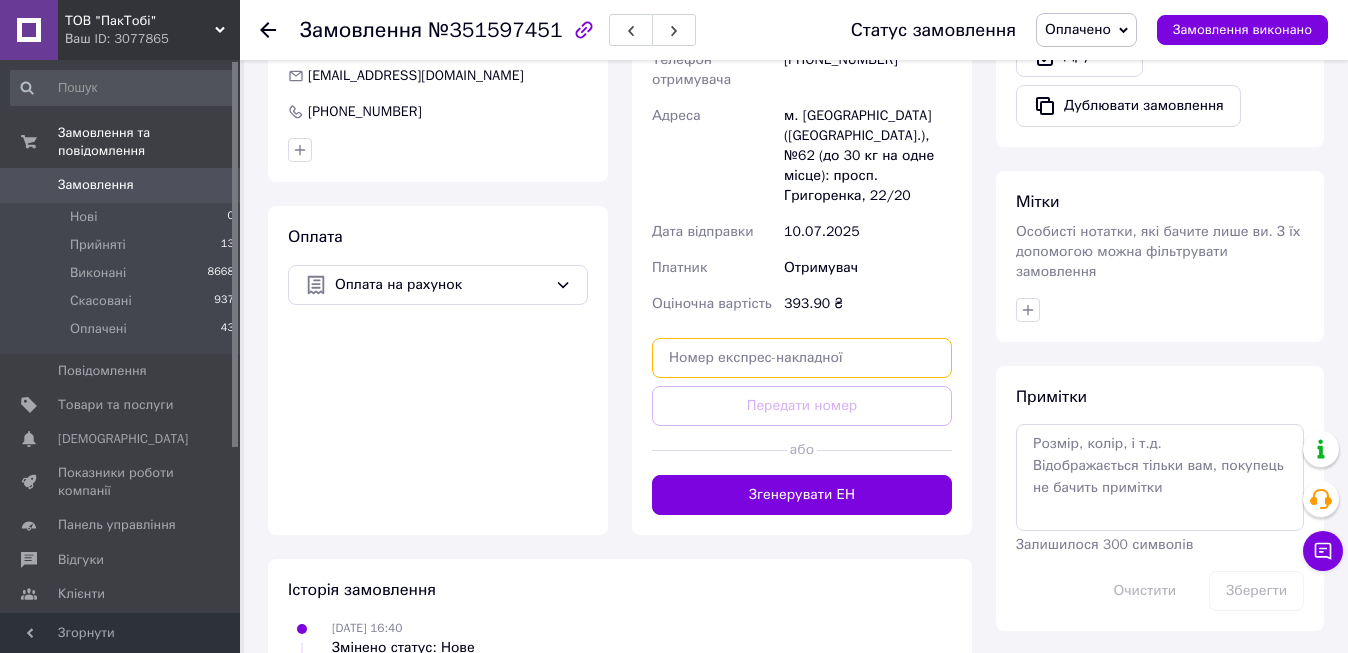 click at bounding box center [802, 358] 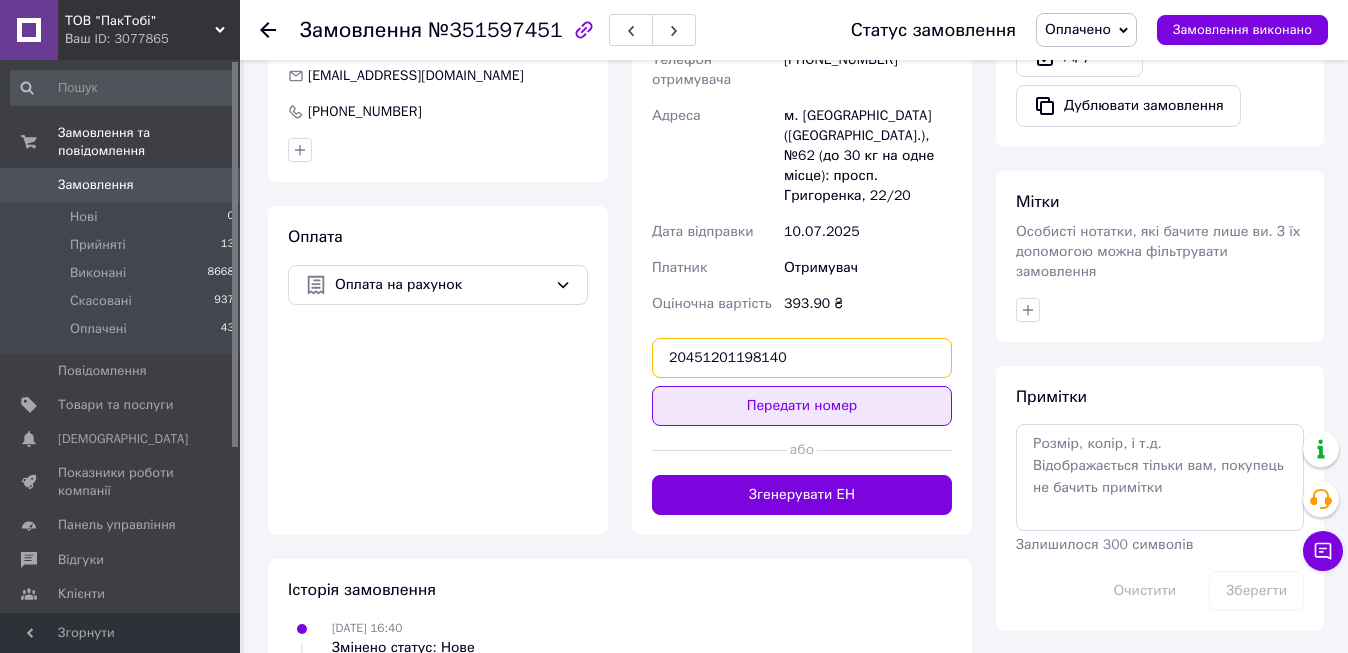 type on "20451201198140" 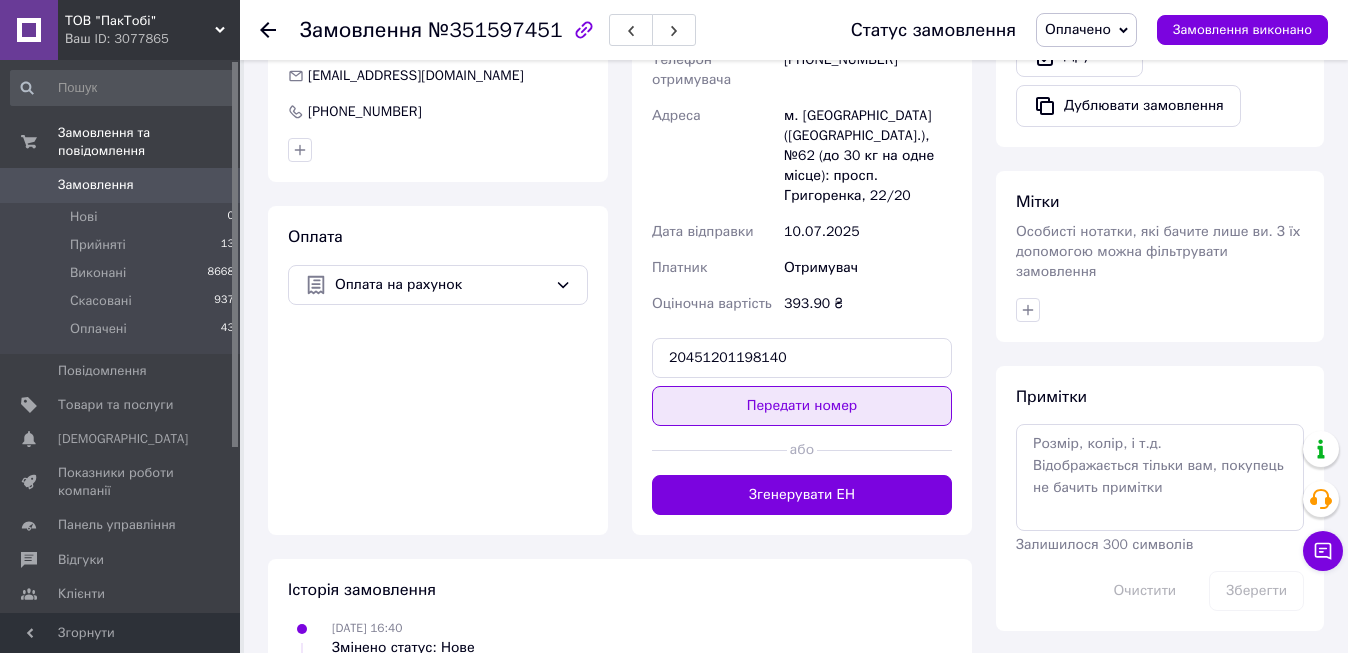 click on "Передати номер" at bounding box center [802, 406] 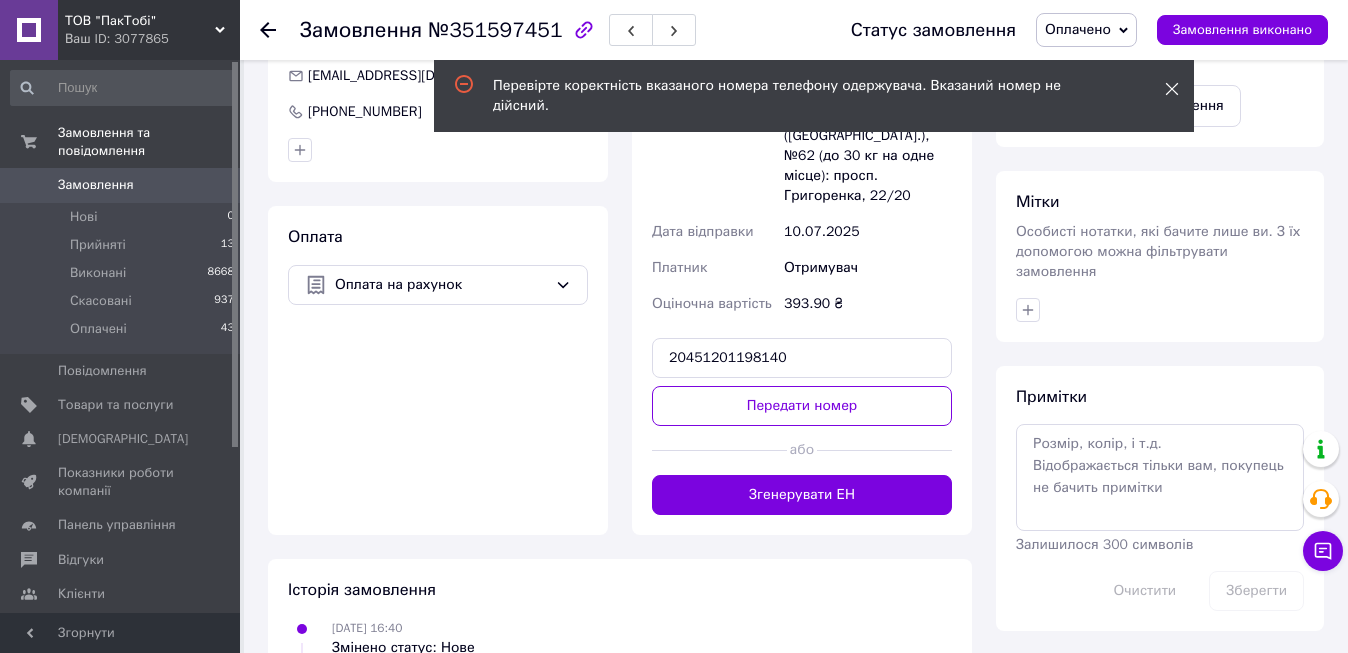click 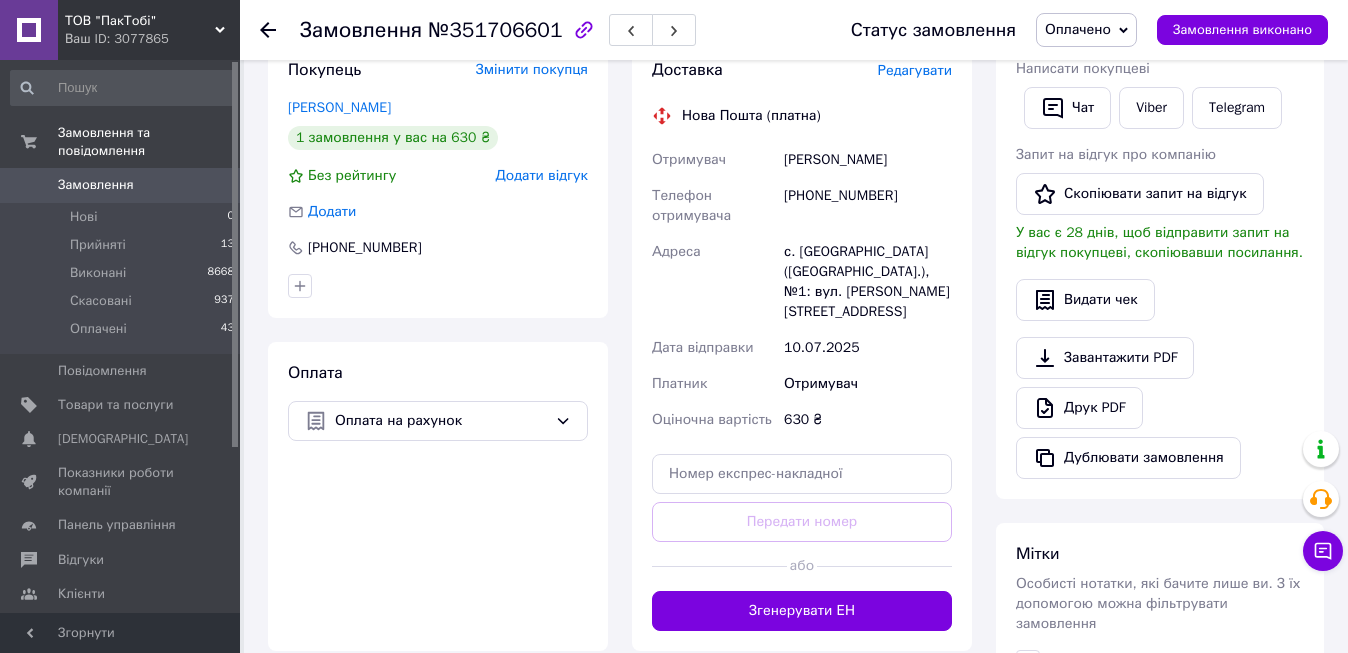 scroll, scrollTop: 600, scrollLeft: 0, axis: vertical 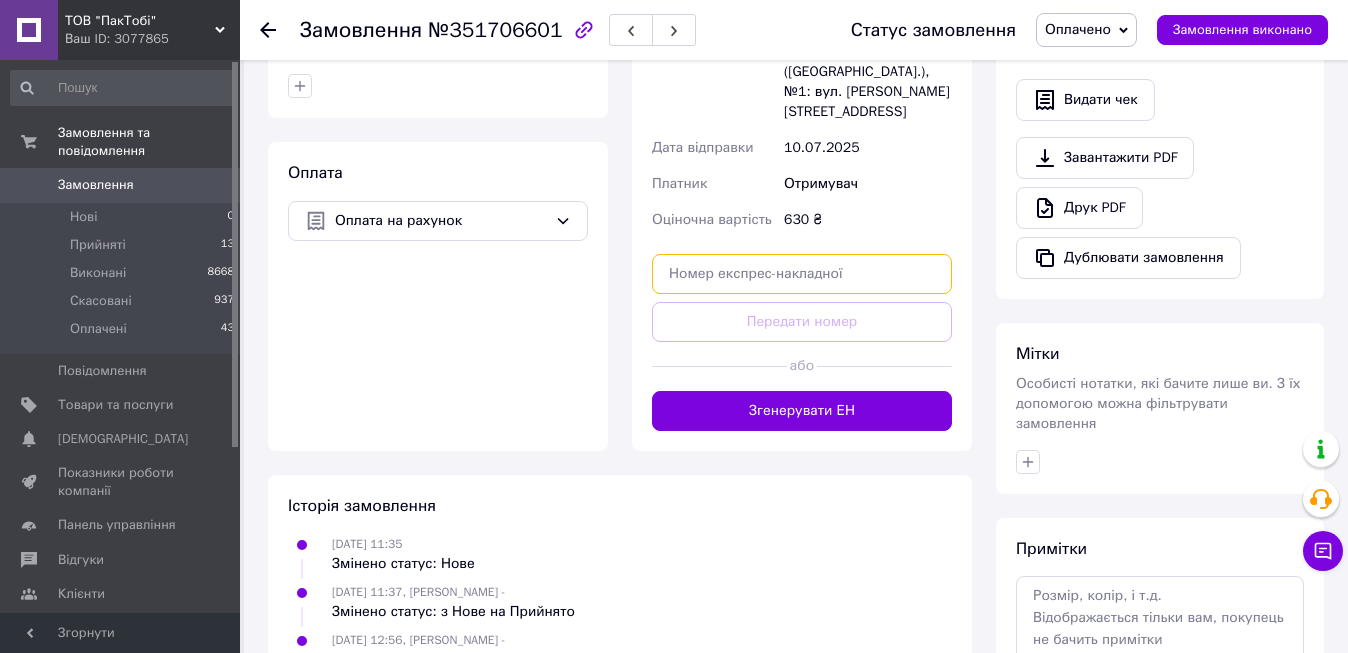 click at bounding box center [802, 274] 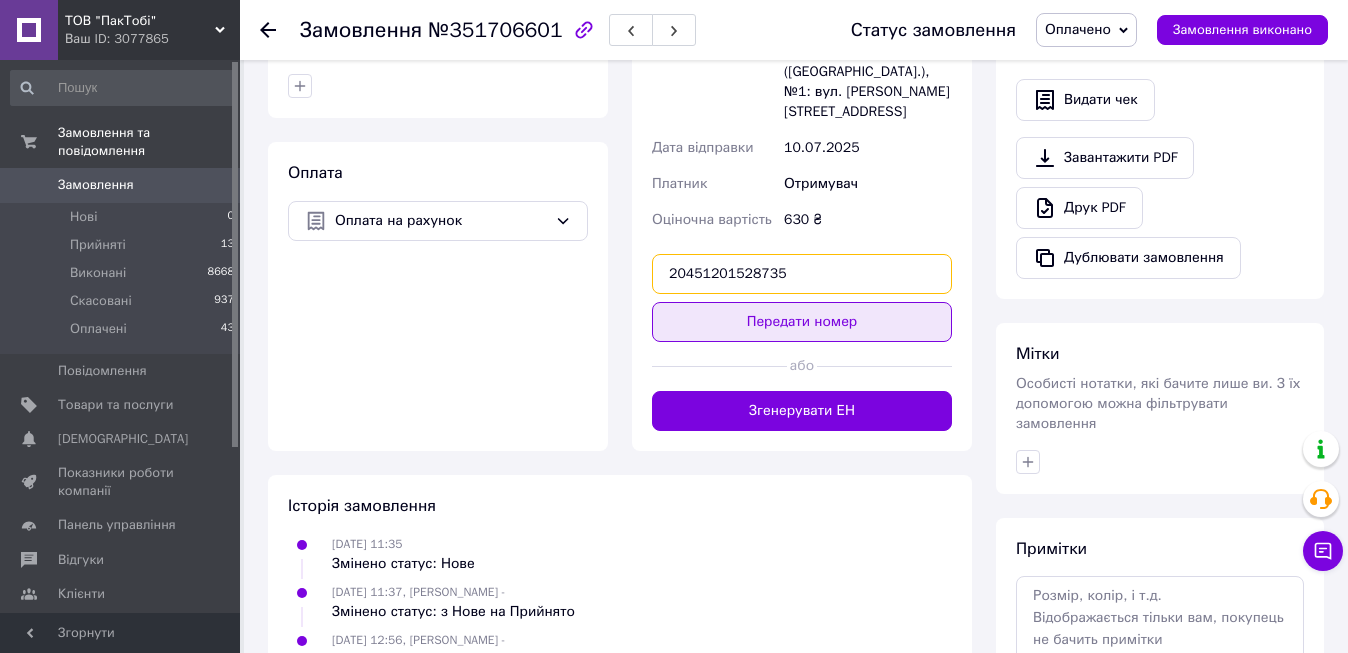 type on "20451201528735" 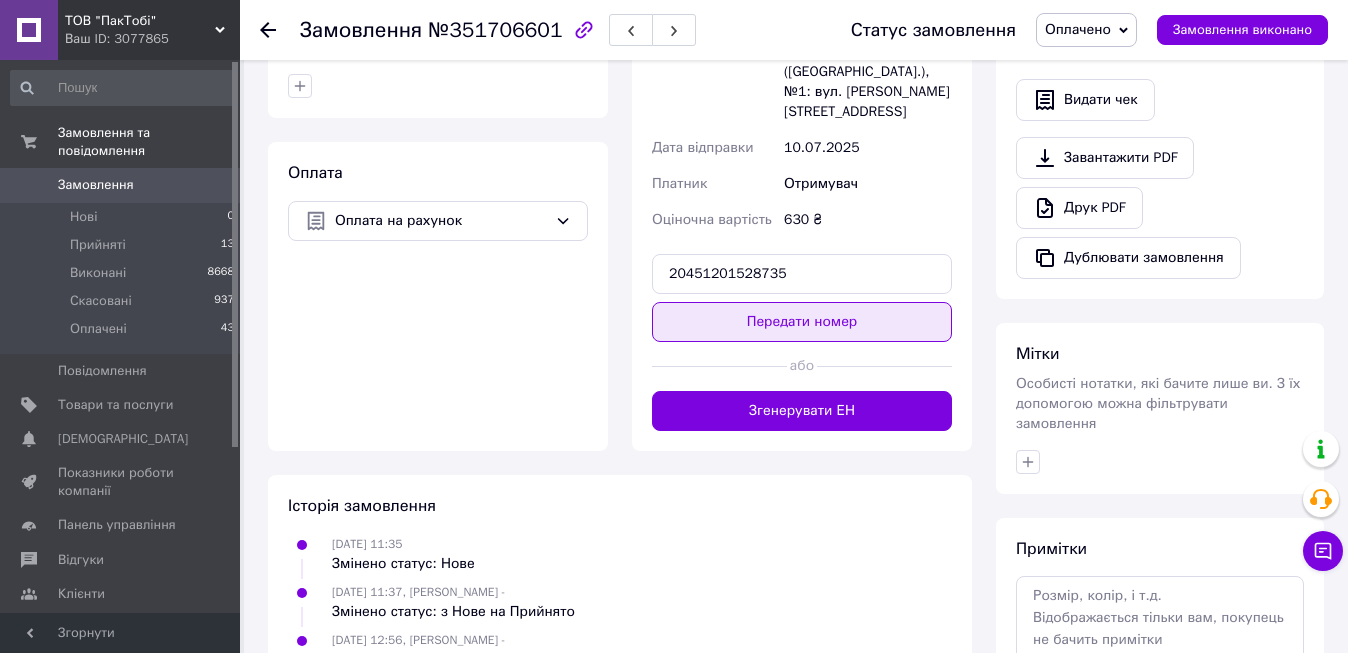 click on "Передати номер" at bounding box center (802, 322) 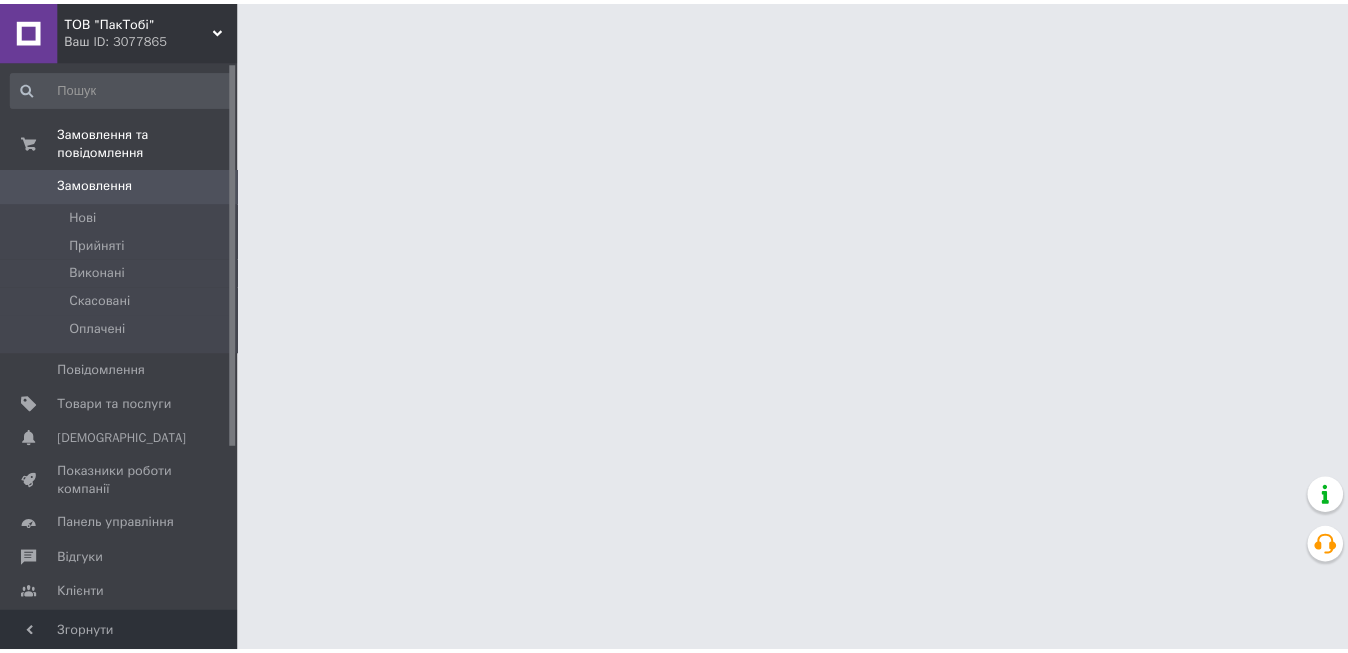 scroll, scrollTop: 0, scrollLeft: 0, axis: both 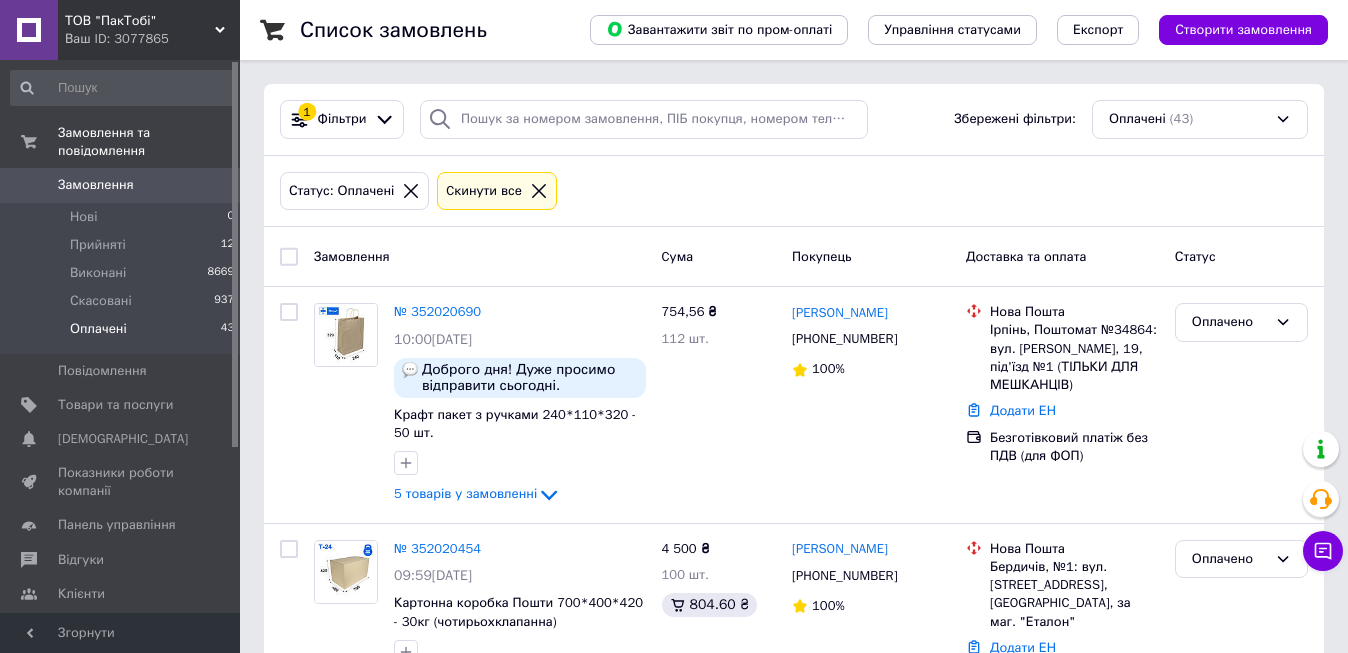 click on "Оплачені" at bounding box center (98, 329) 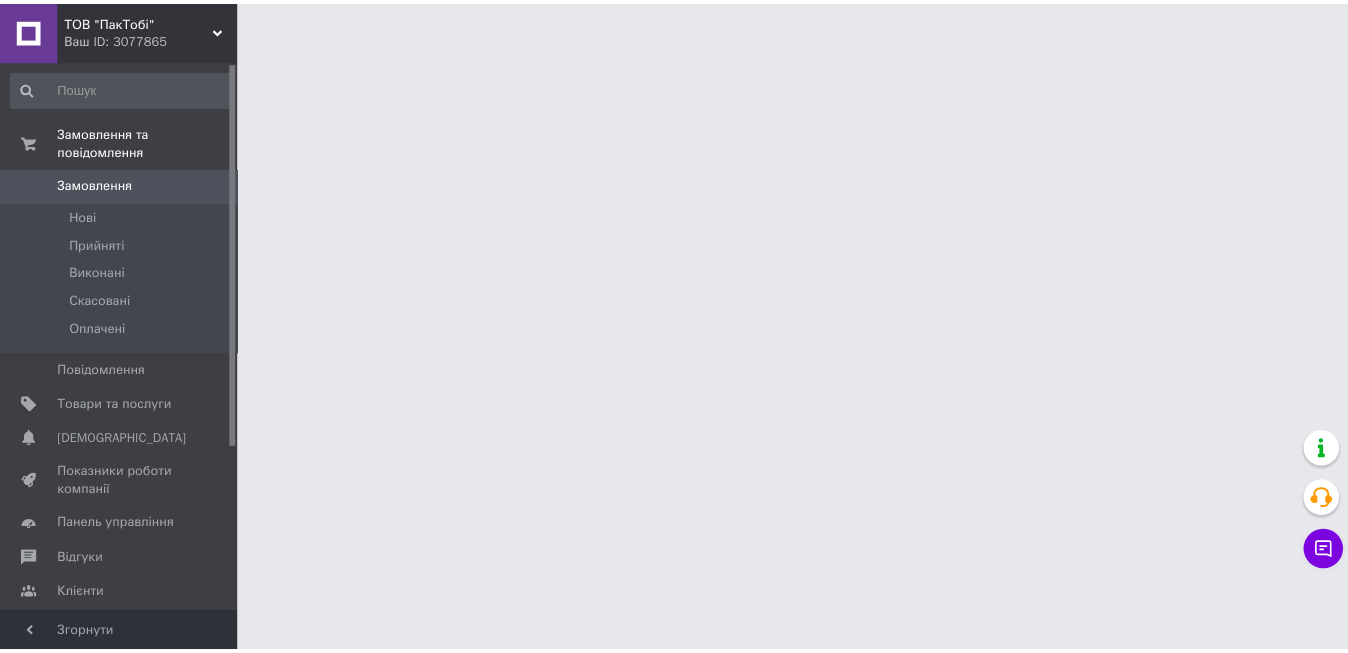 scroll, scrollTop: 0, scrollLeft: 0, axis: both 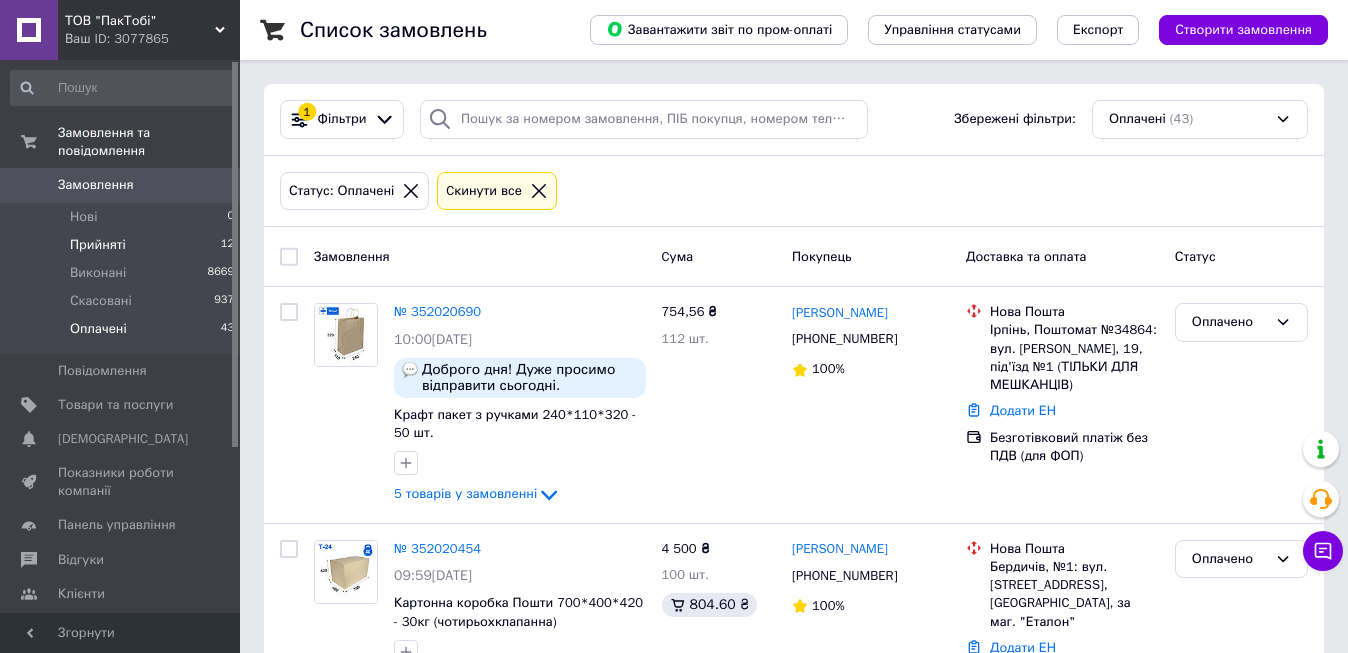 click on "Прийняті" at bounding box center [98, 245] 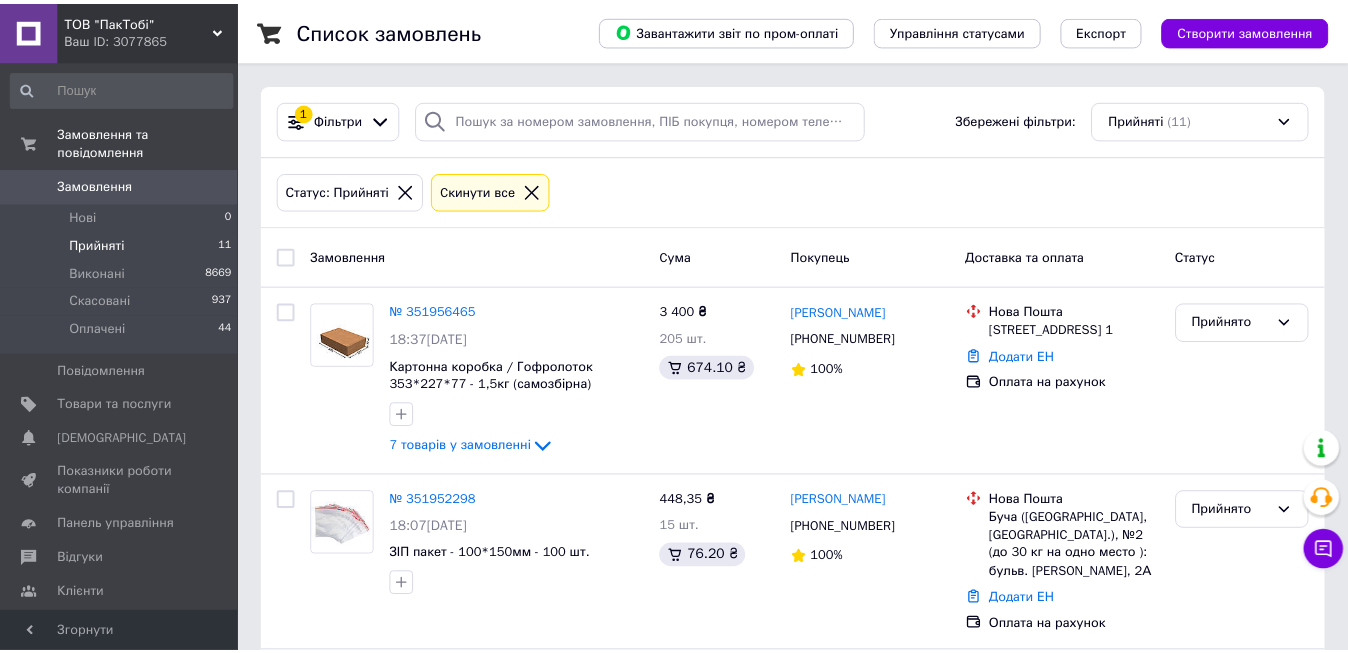 scroll, scrollTop: 0, scrollLeft: 0, axis: both 